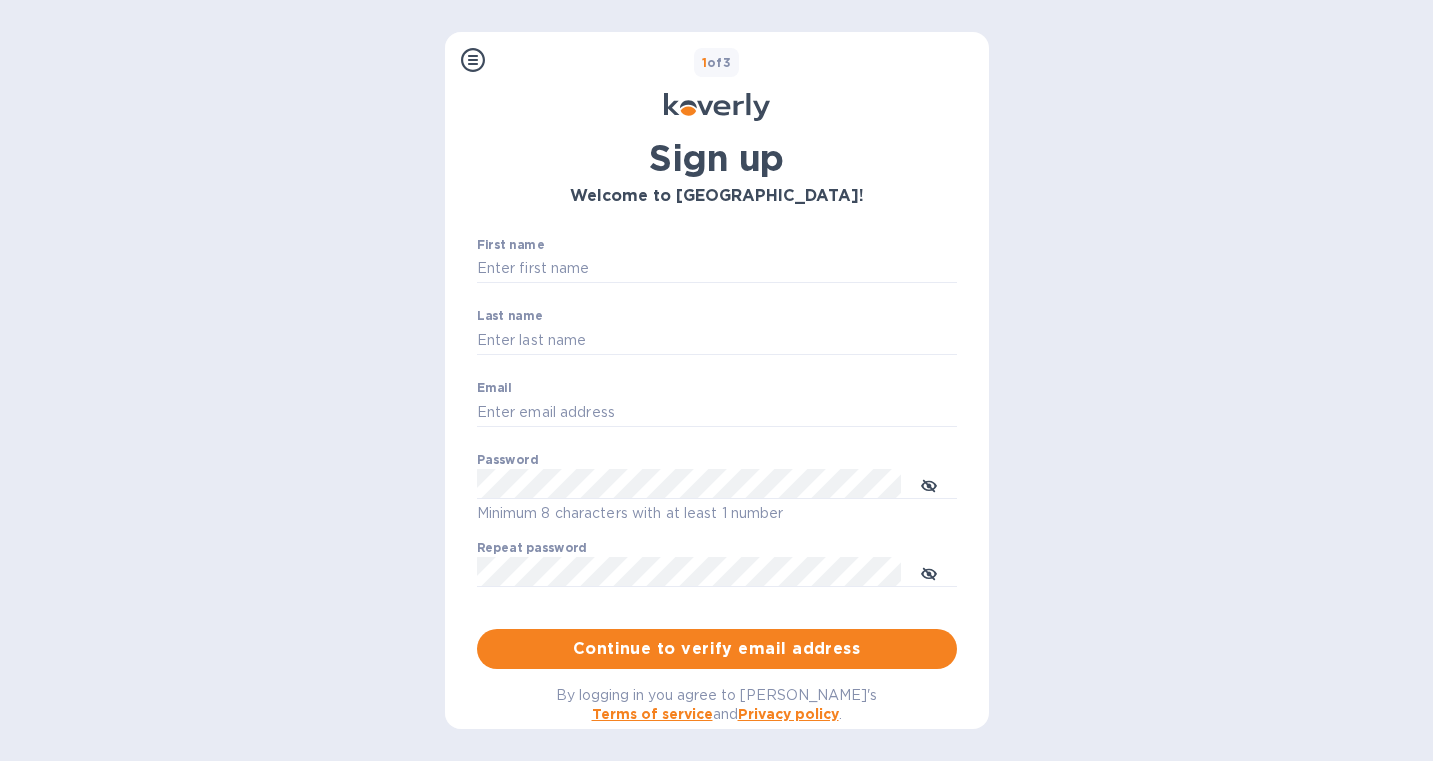 scroll, scrollTop: 0, scrollLeft: 0, axis: both 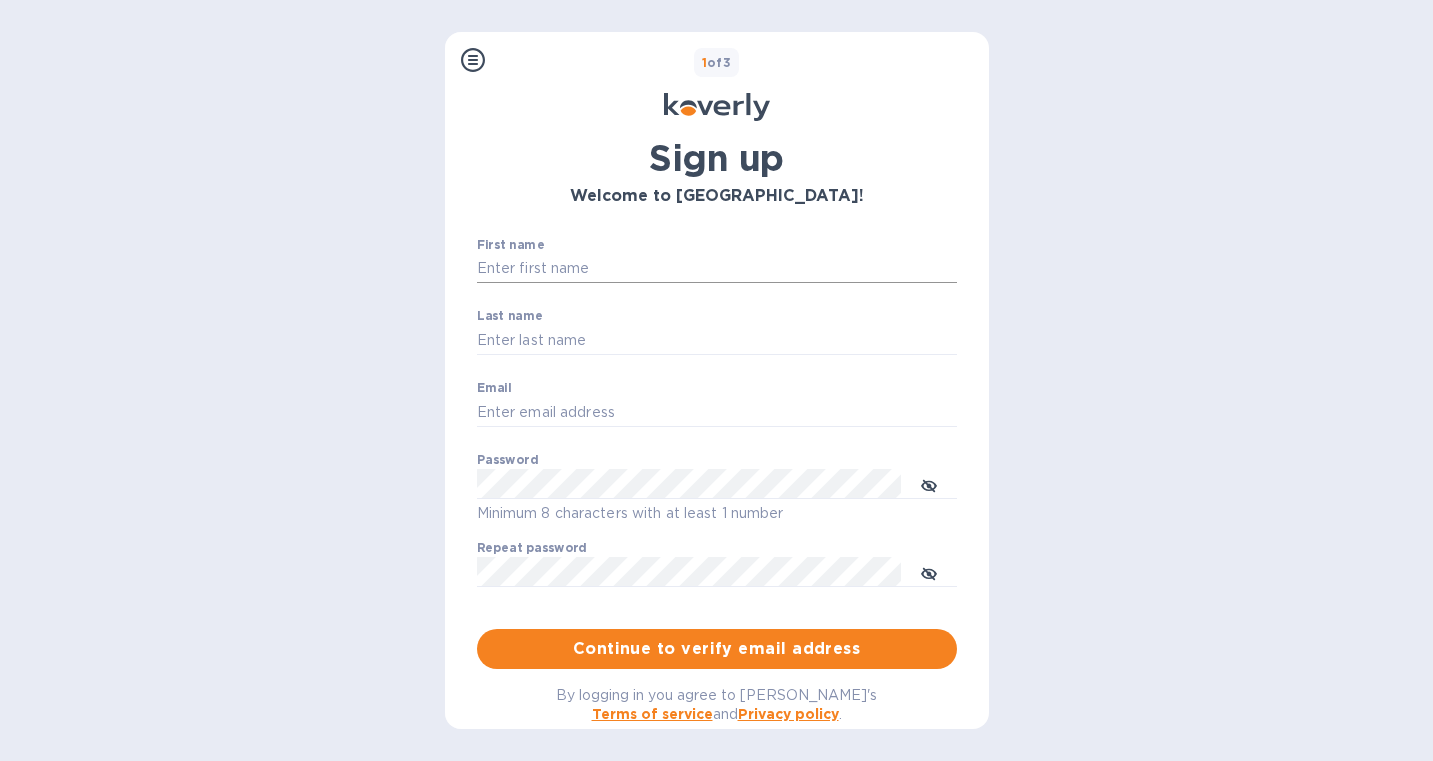 click on "First name" at bounding box center [717, 269] 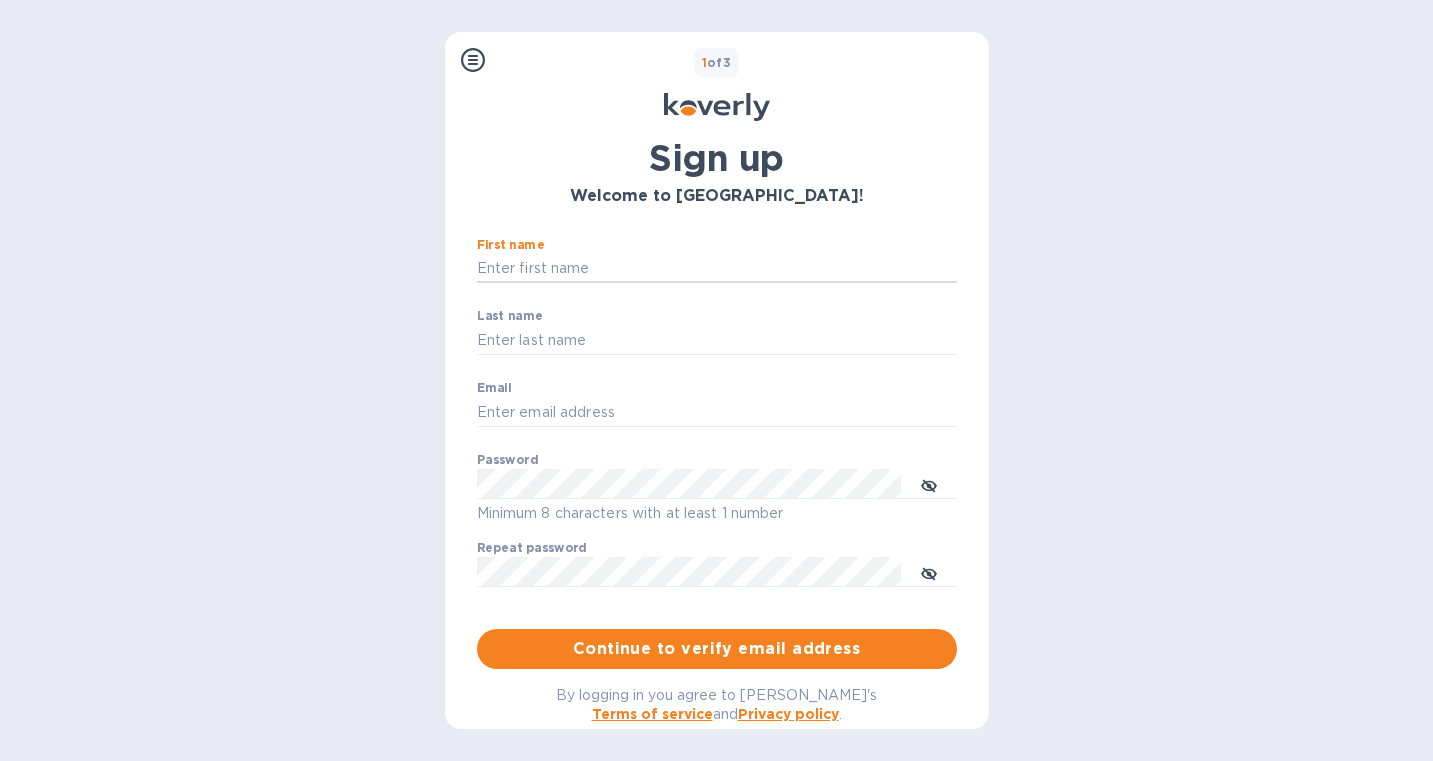 type on "[PERSON_NAME]" 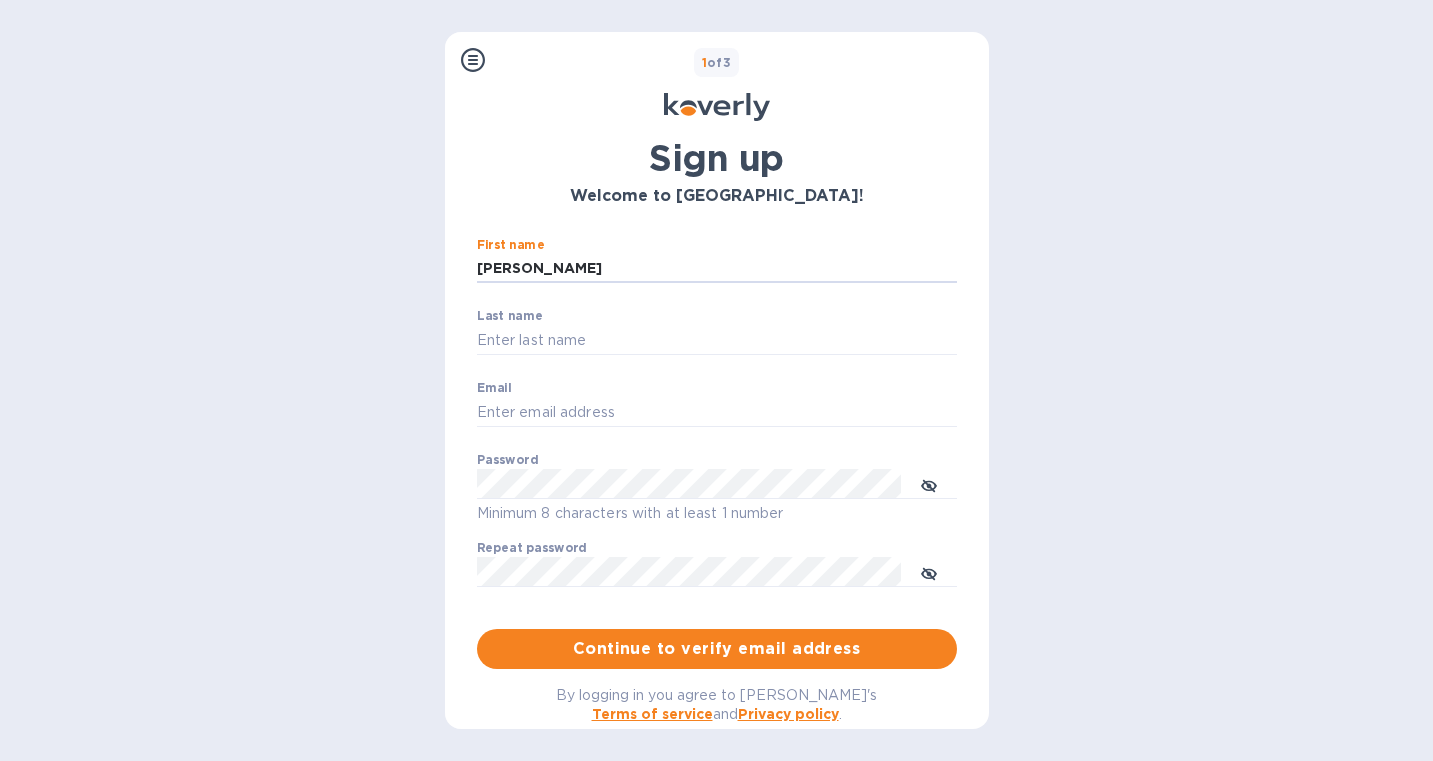 type on "Pauker" 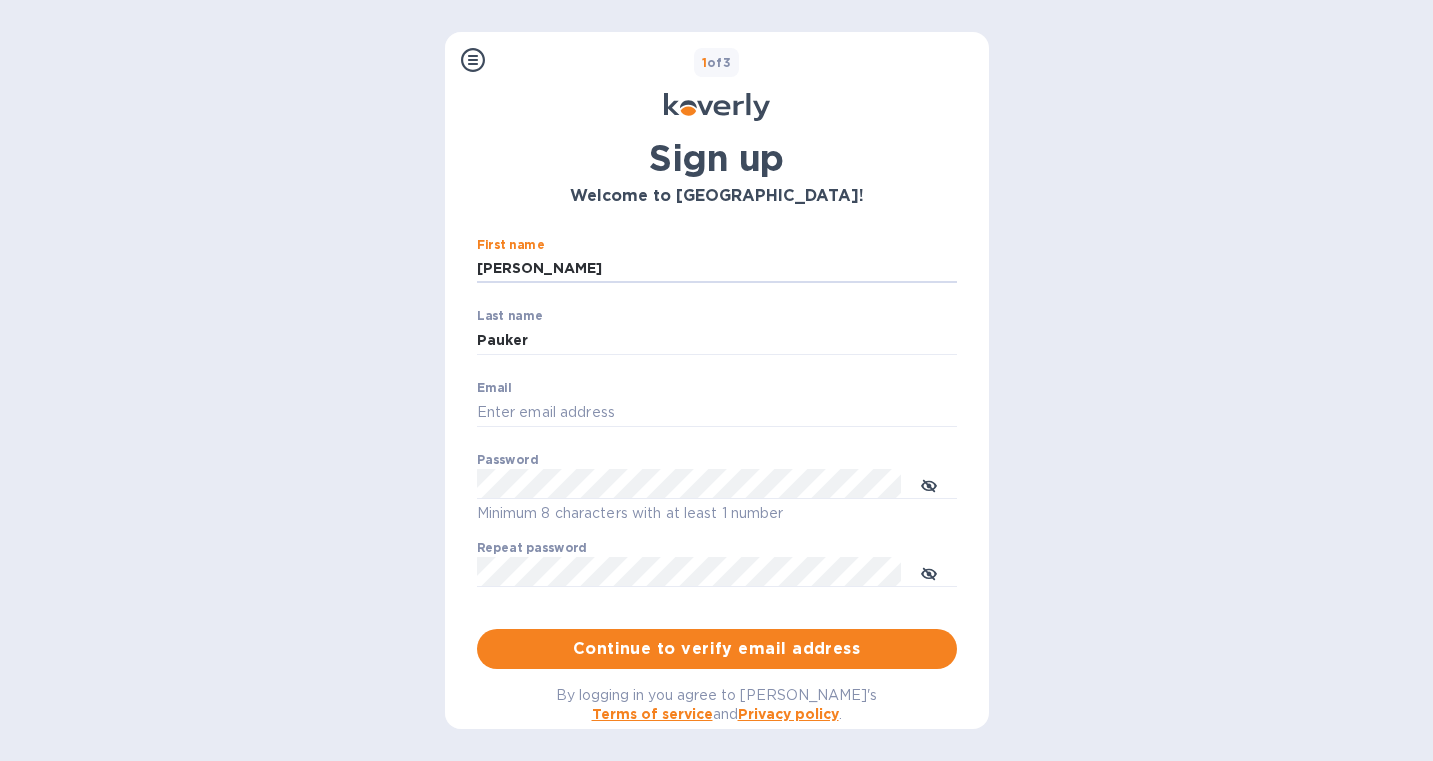 type on "[PERSON_NAME][EMAIL_ADDRESS][DOMAIN_NAME]" 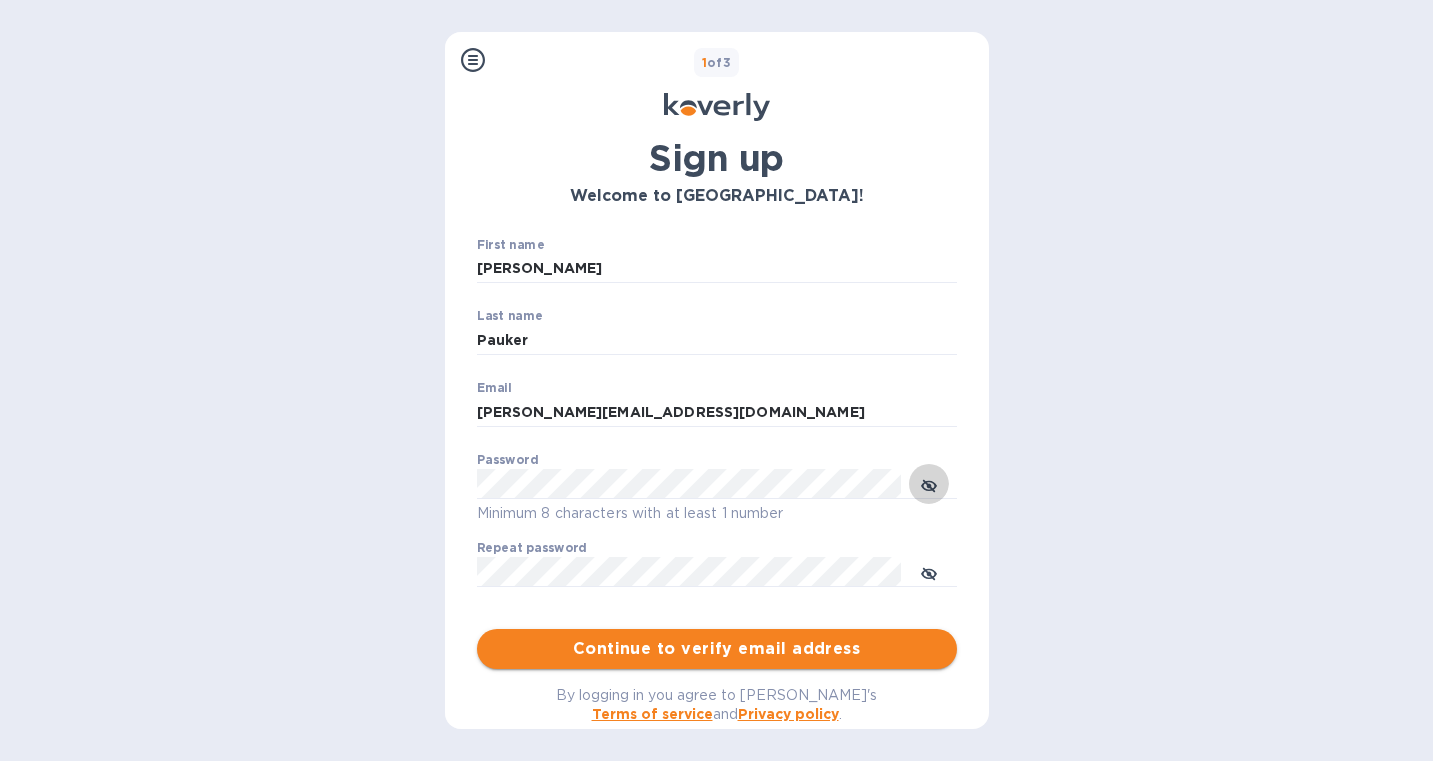 click on "Continue to verify email address" at bounding box center (717, 649) 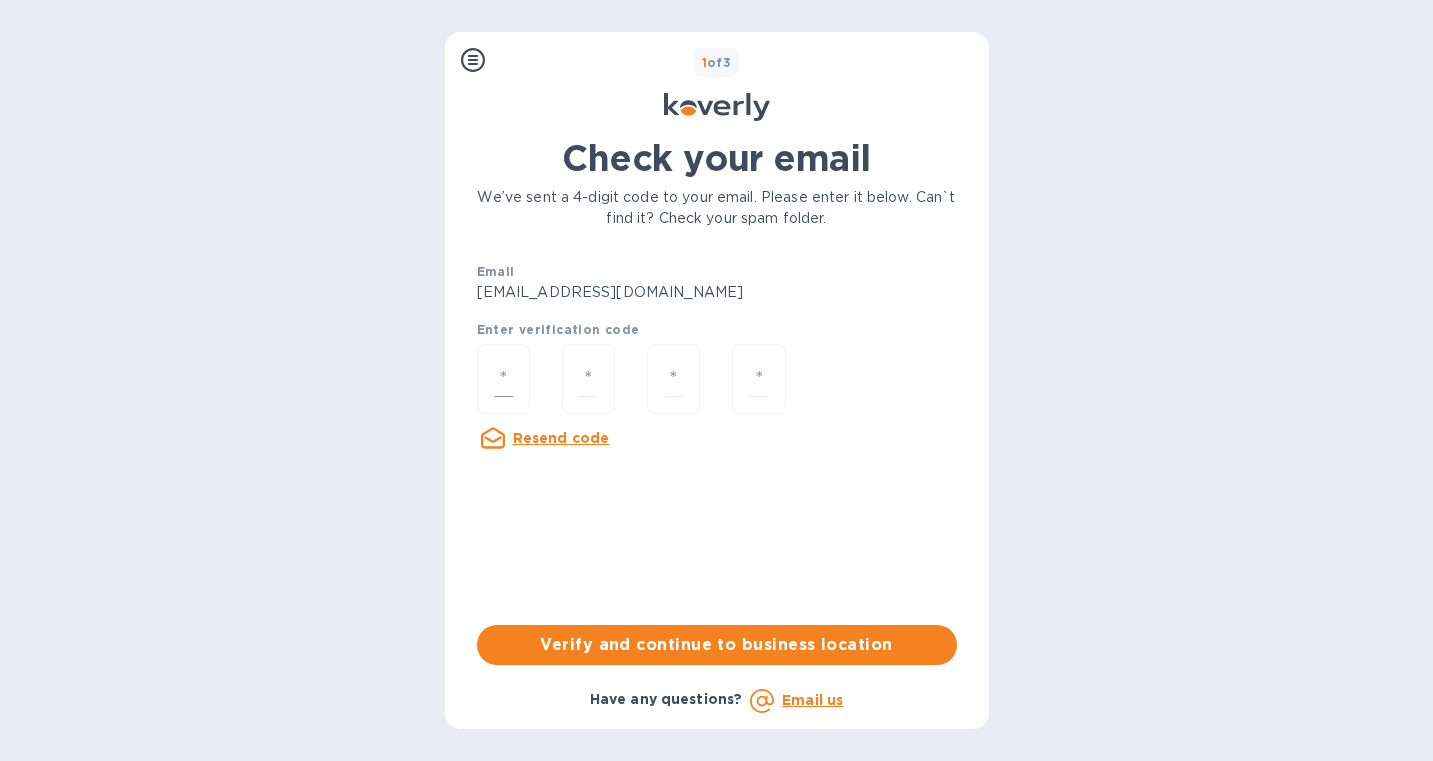 click at bounding box center [503, 379] 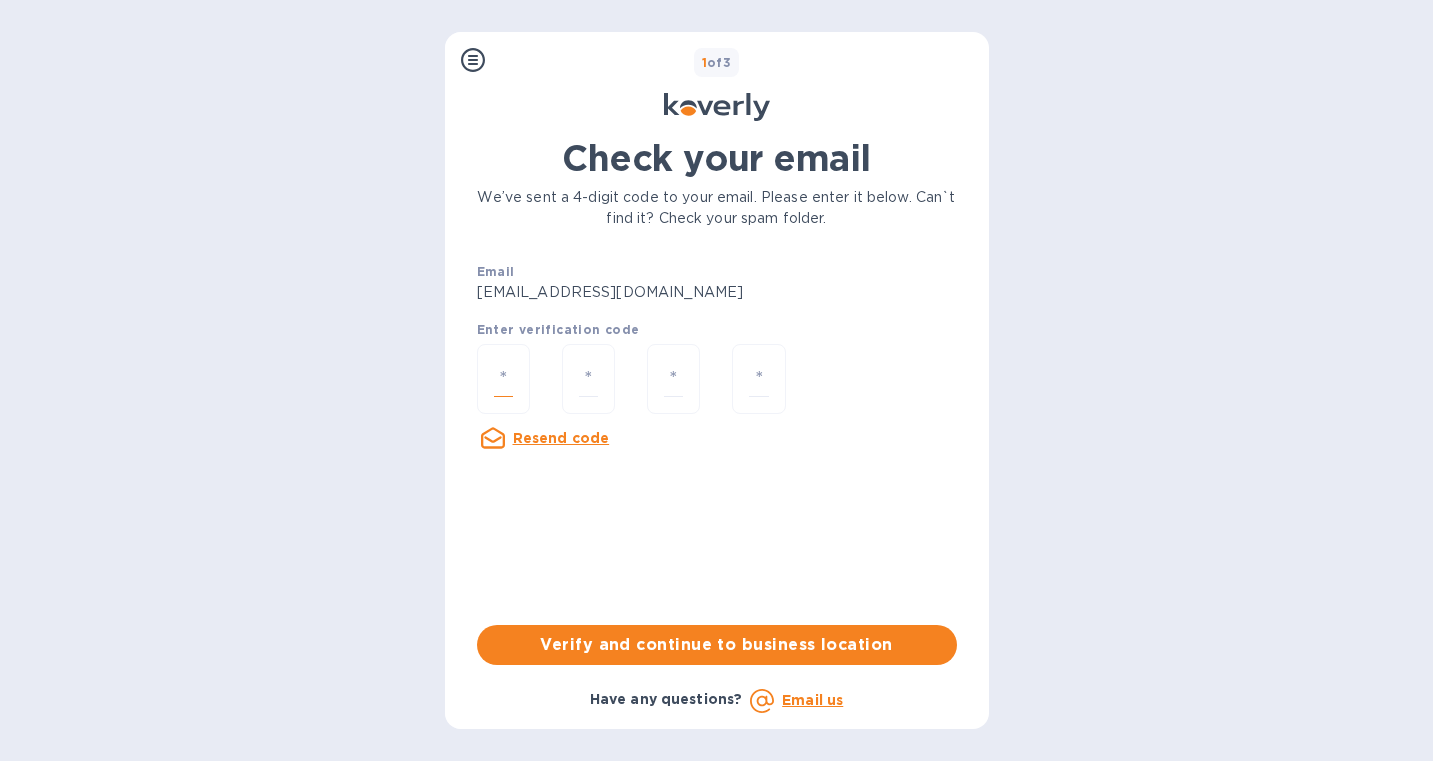 paste on "1" 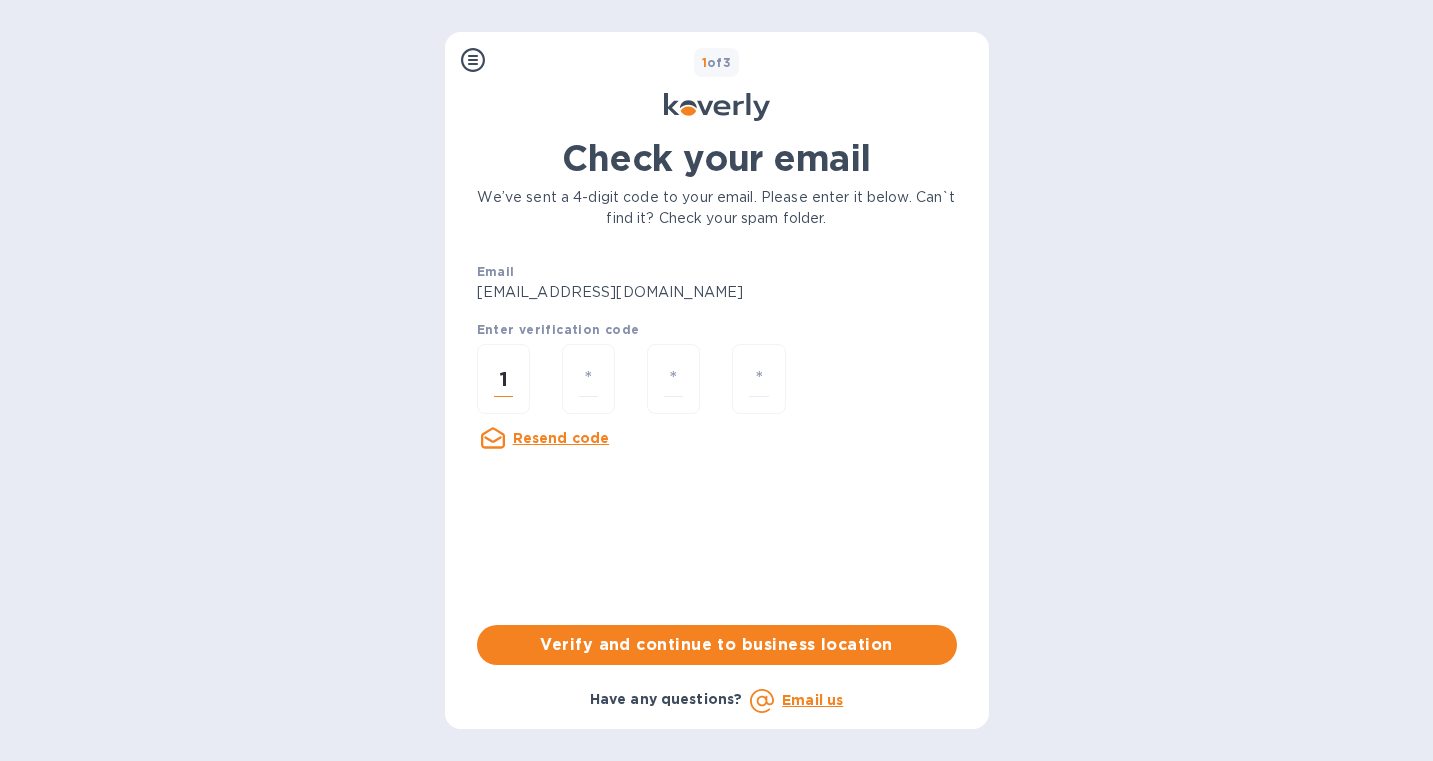 type on "6" 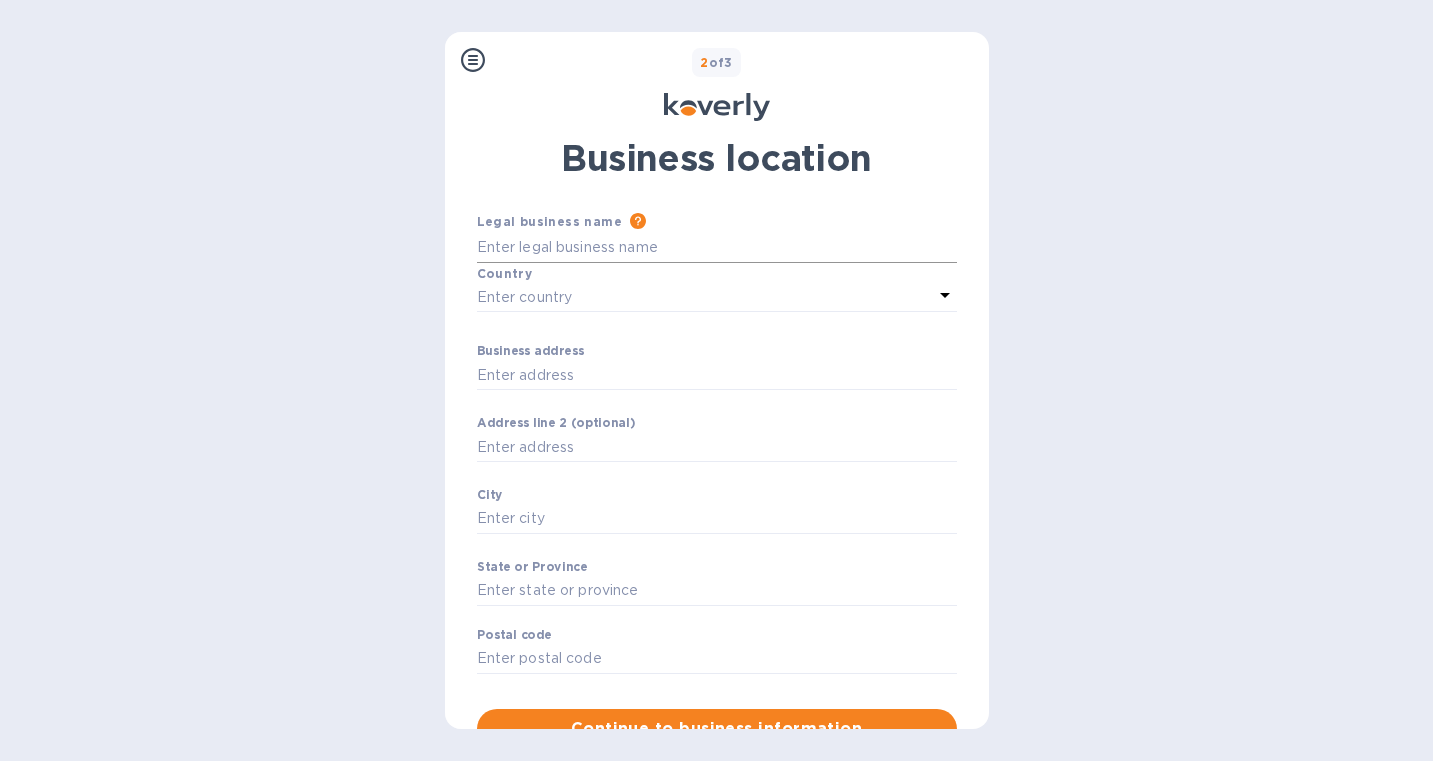 click on "Business address" at bounding box center (717, 248) 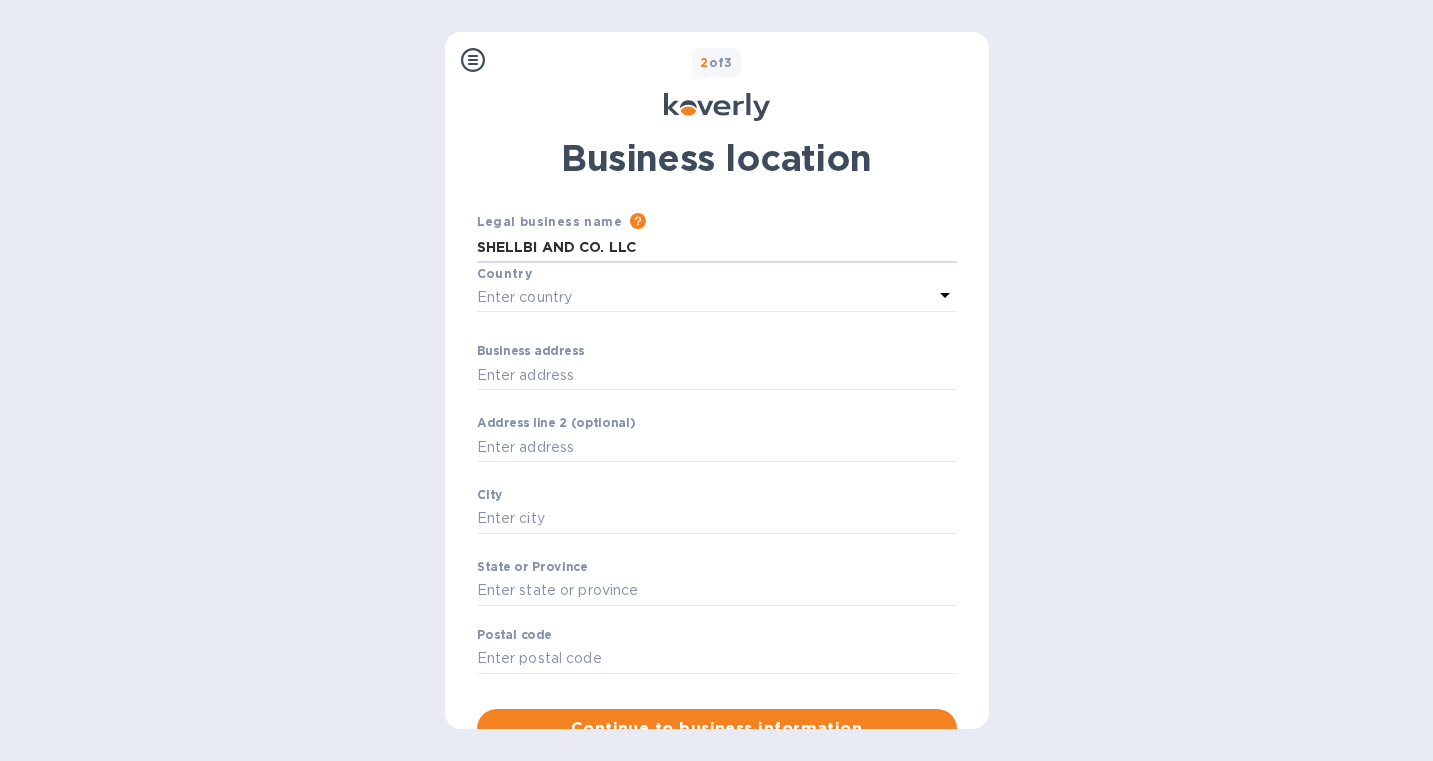 type on "SHELLBI AND CO. LLC" 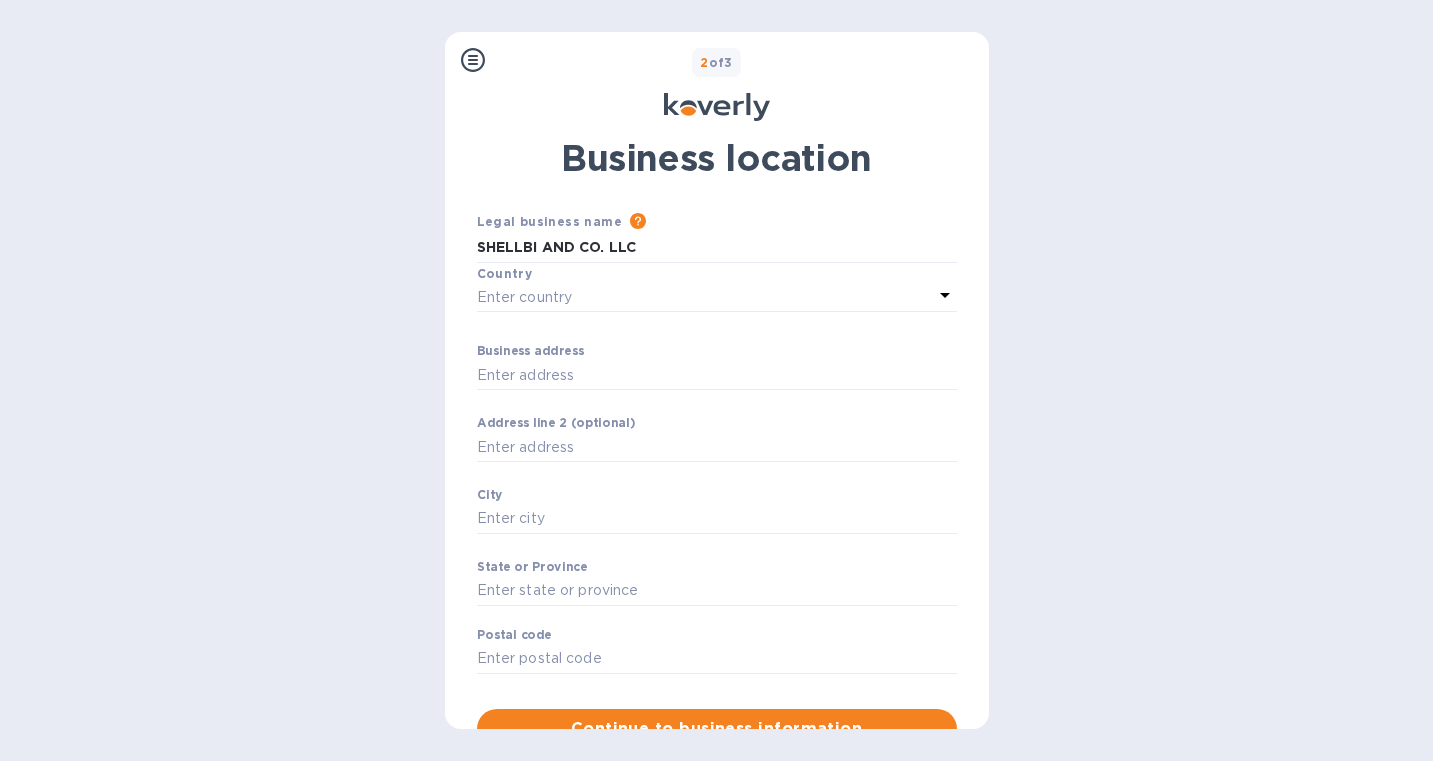click on "Enter country" at bounding box center (525, 297) 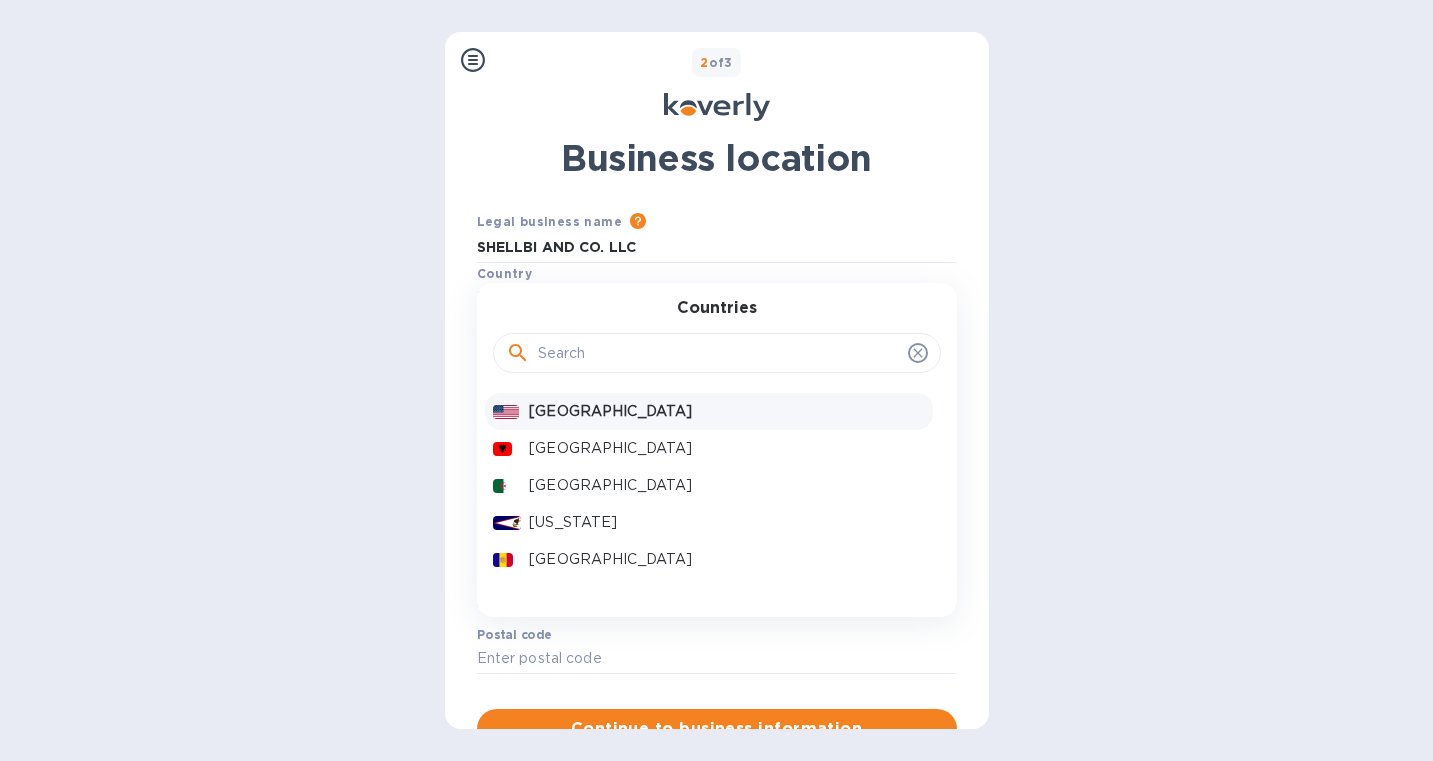 click on "[GEOGRAPHIC_DATA]" at bounding box center (726, 411) 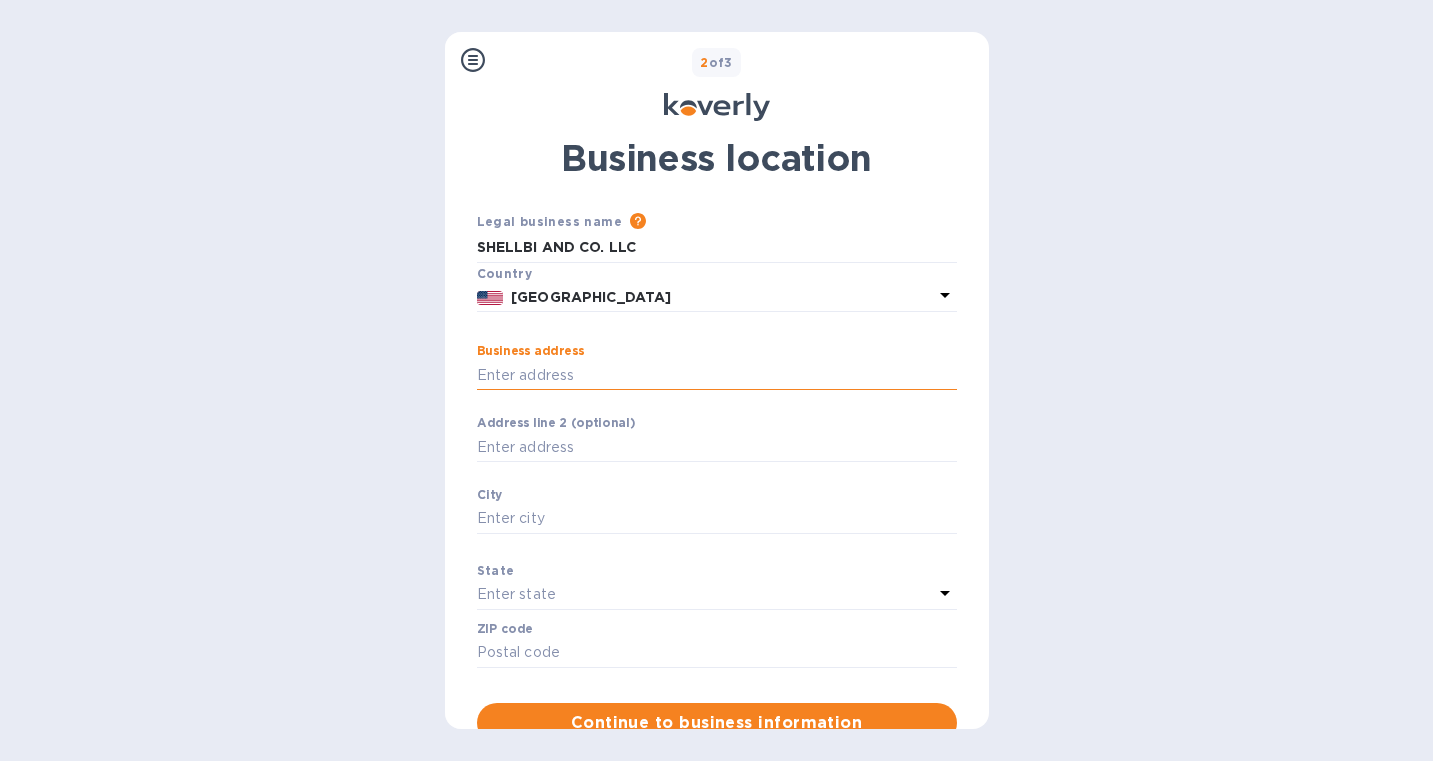 click on "Business address" at bounding box center (717, 375) 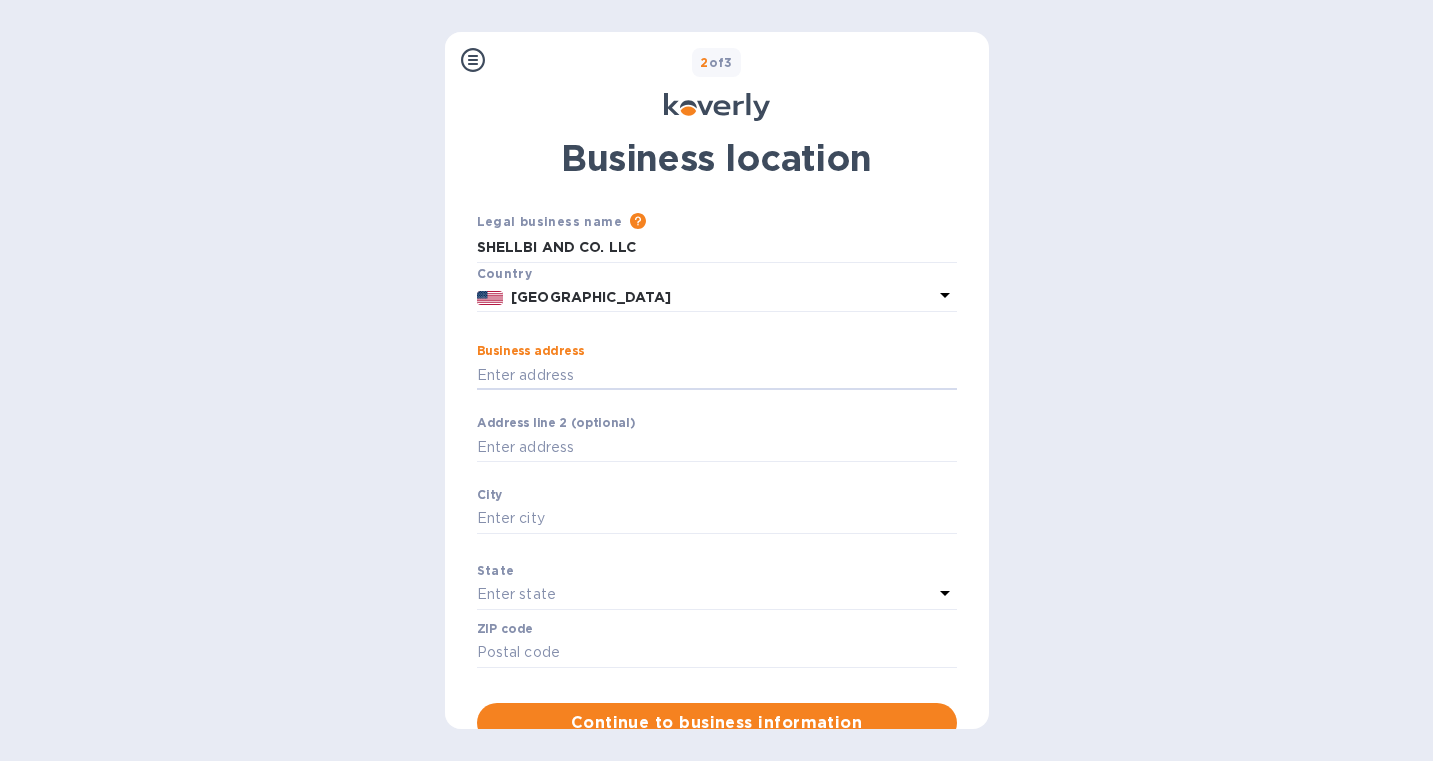 type on "[STREET_ADDRESS]" 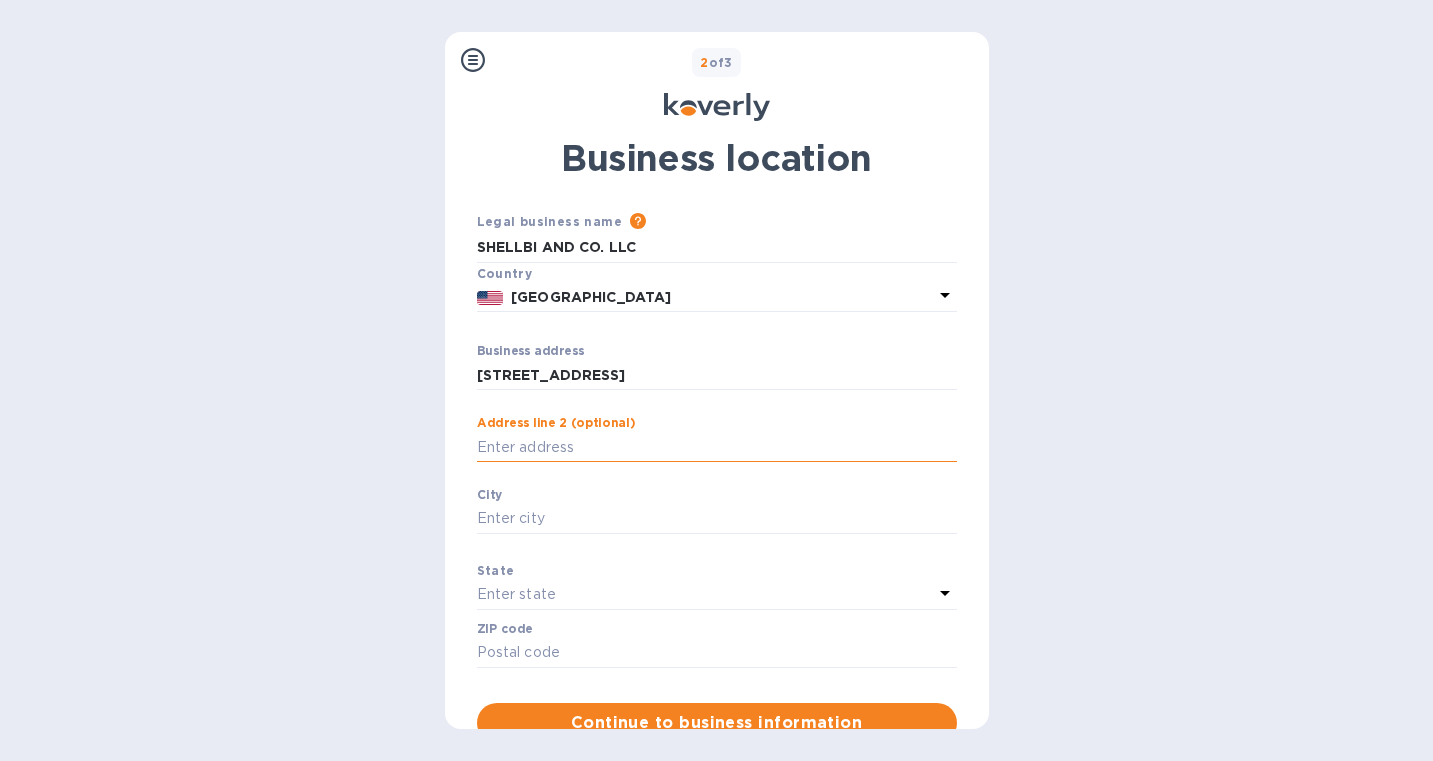 click on "Business address" at bounding box center (717, 447) 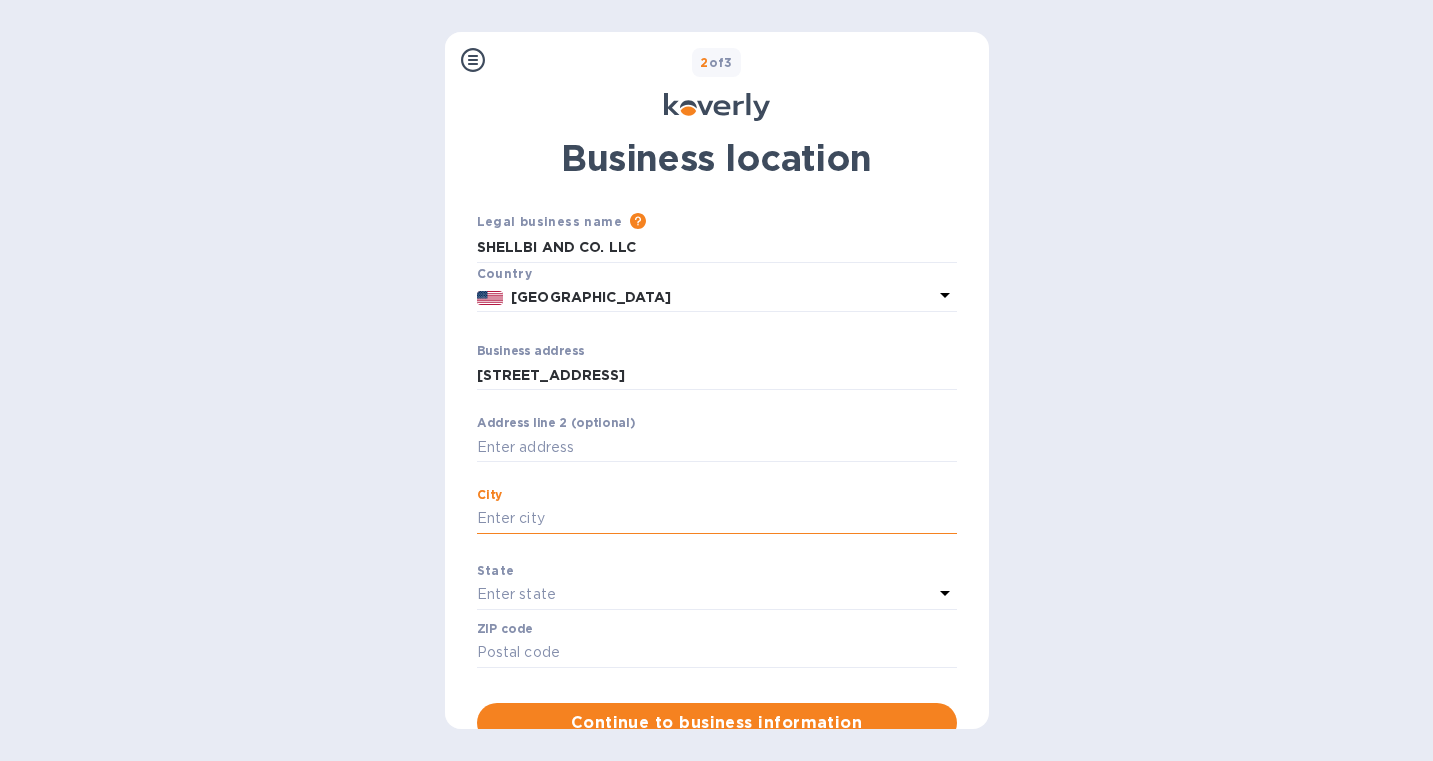 click on "Business address" at bounding box center [717, 519] 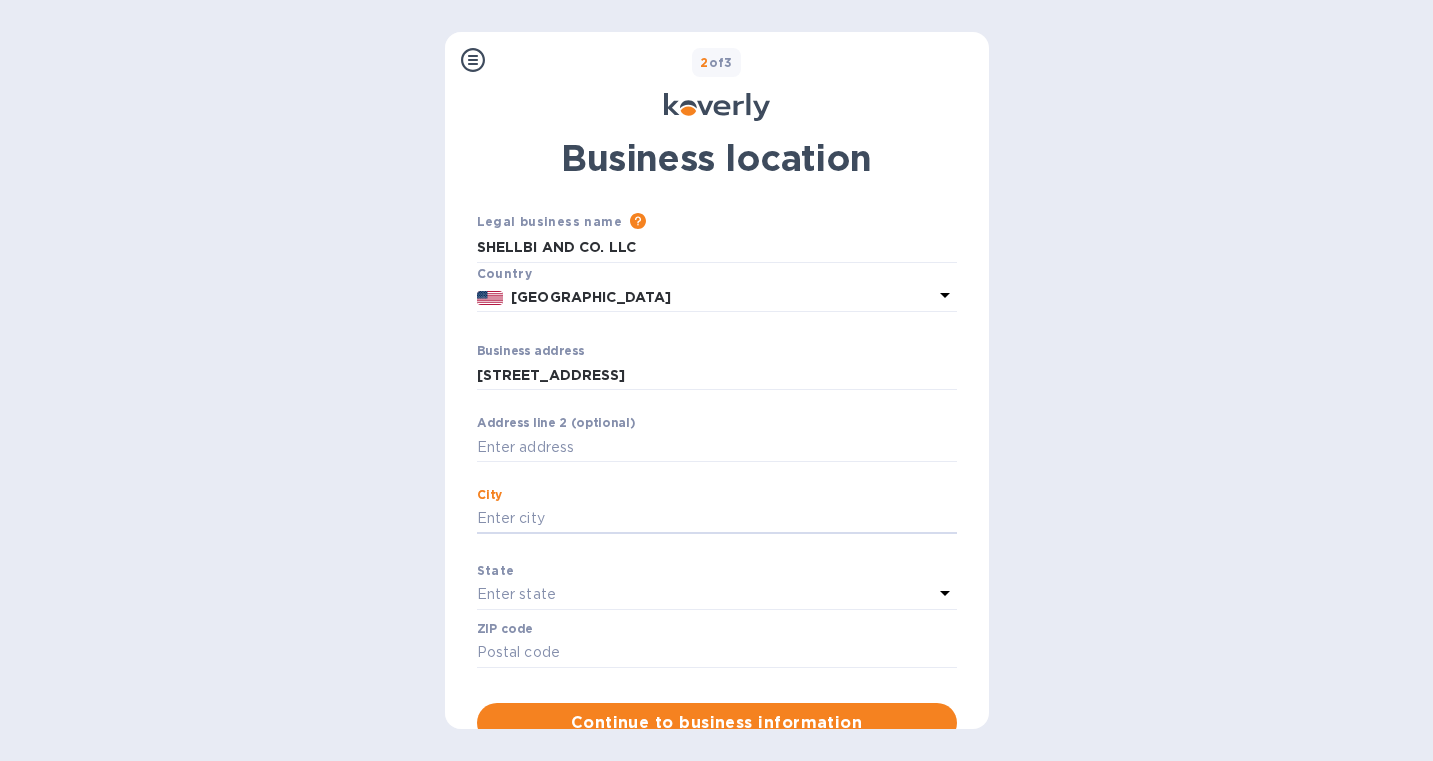 type on "[US_STATE]" 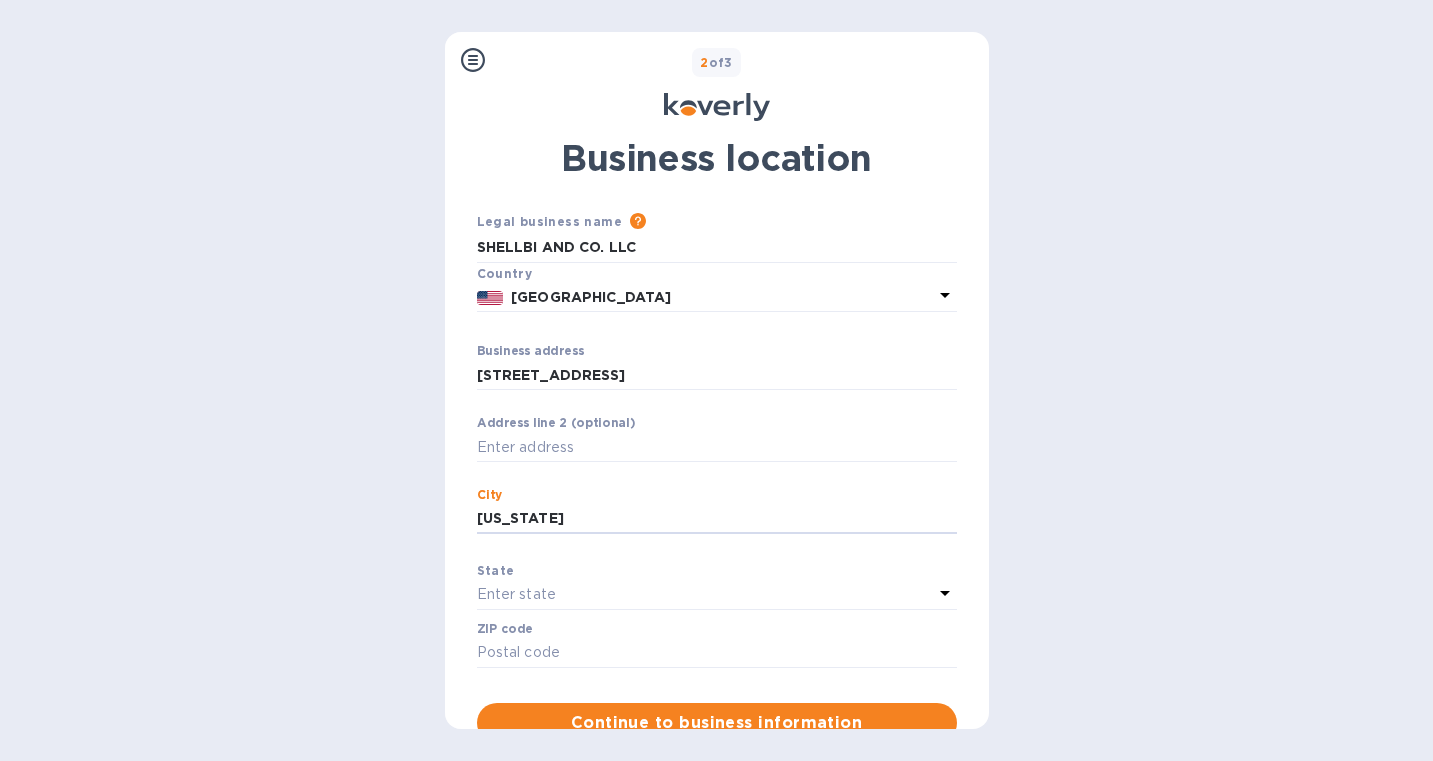 click on "State" at bounding box center [717, 570] 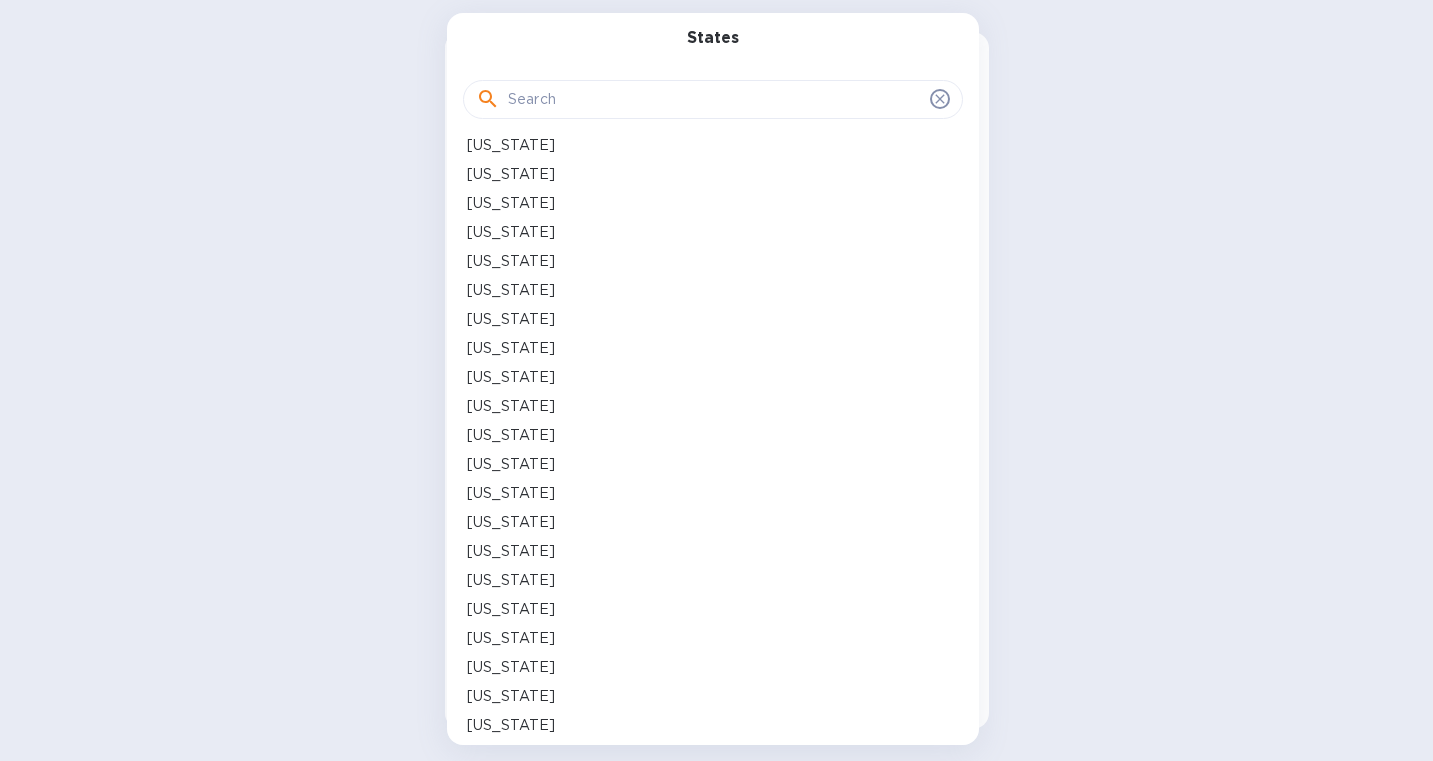 click on "[US_STATE]" at bounding box center (713, 580) 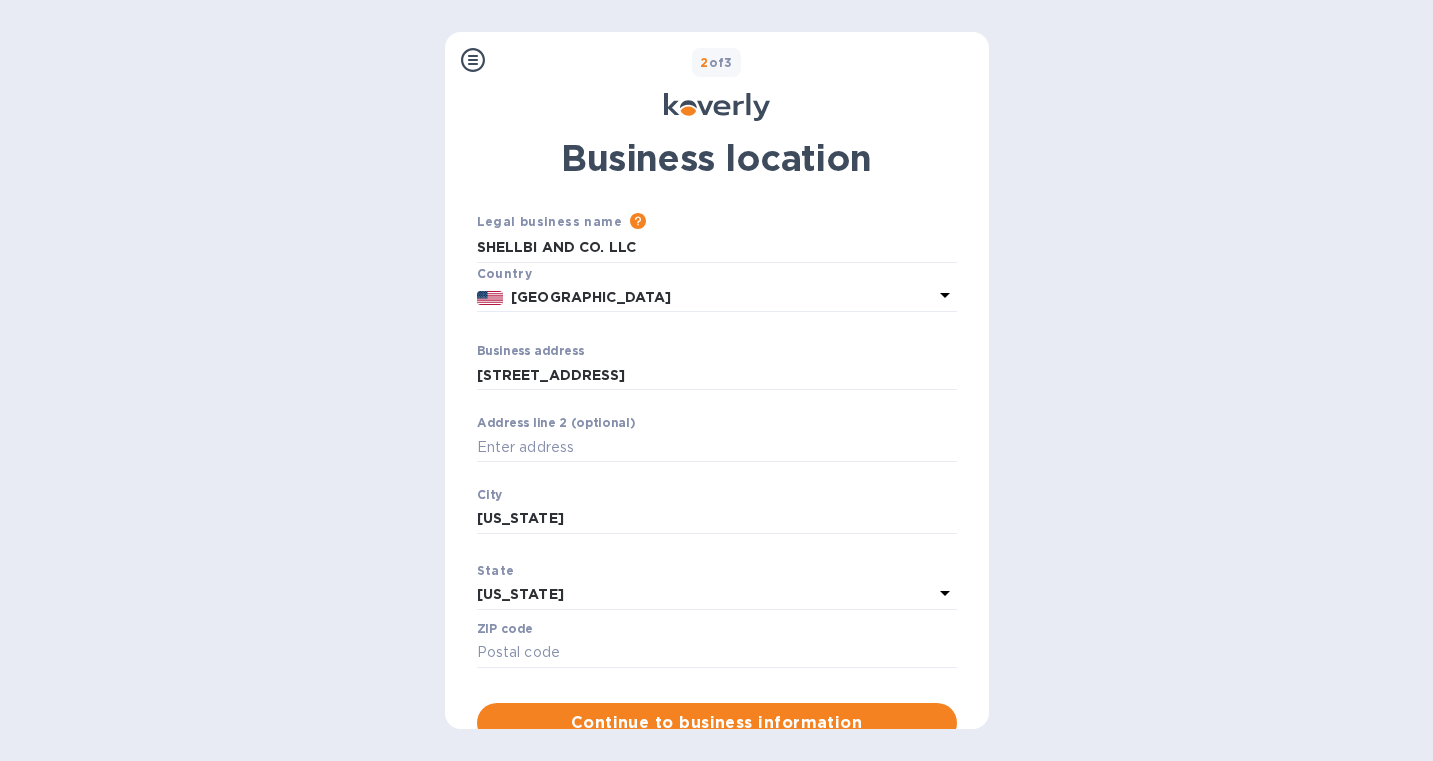 click on "[US_STATE]" at bounding box center [520, 594] 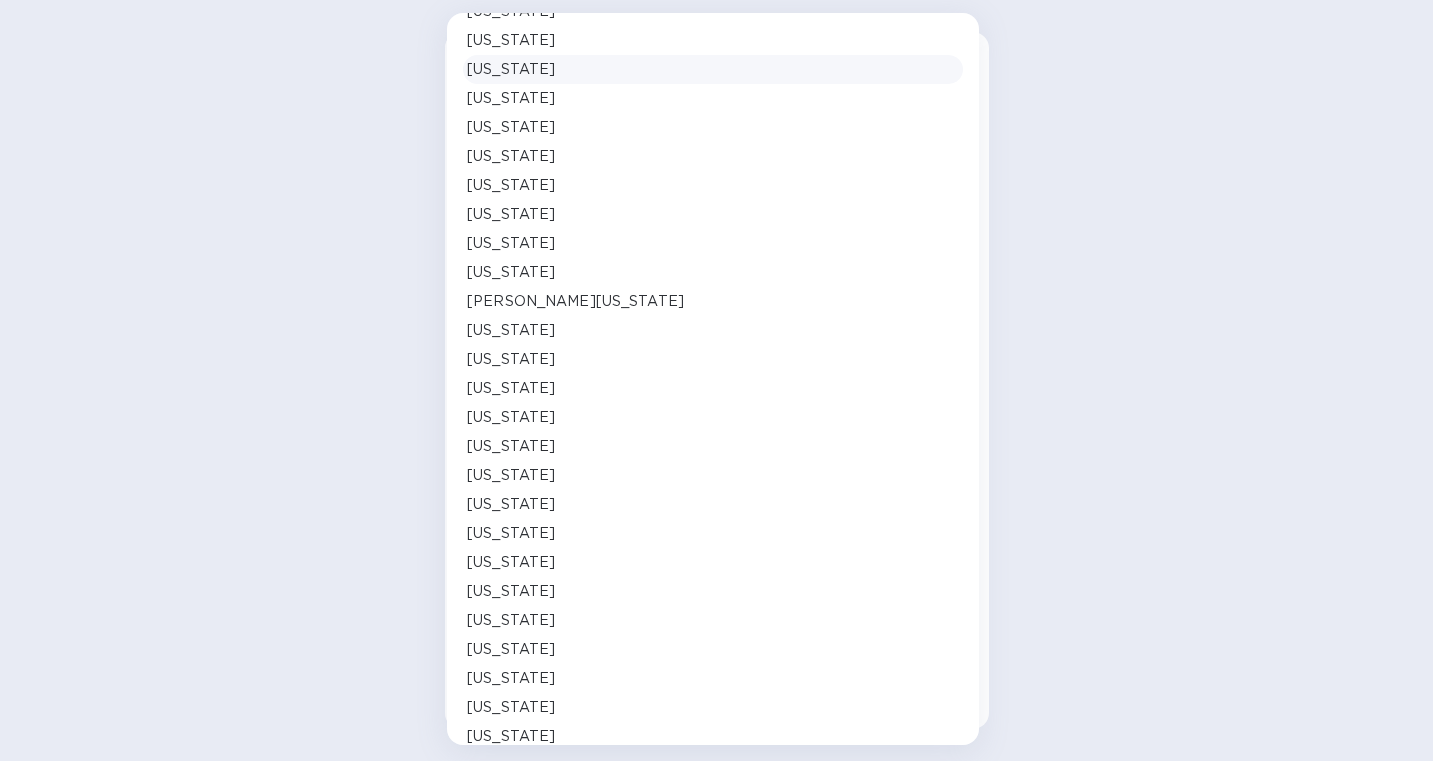scroll, scrollTop: 514, scrollLeft: 0, axis: vertical 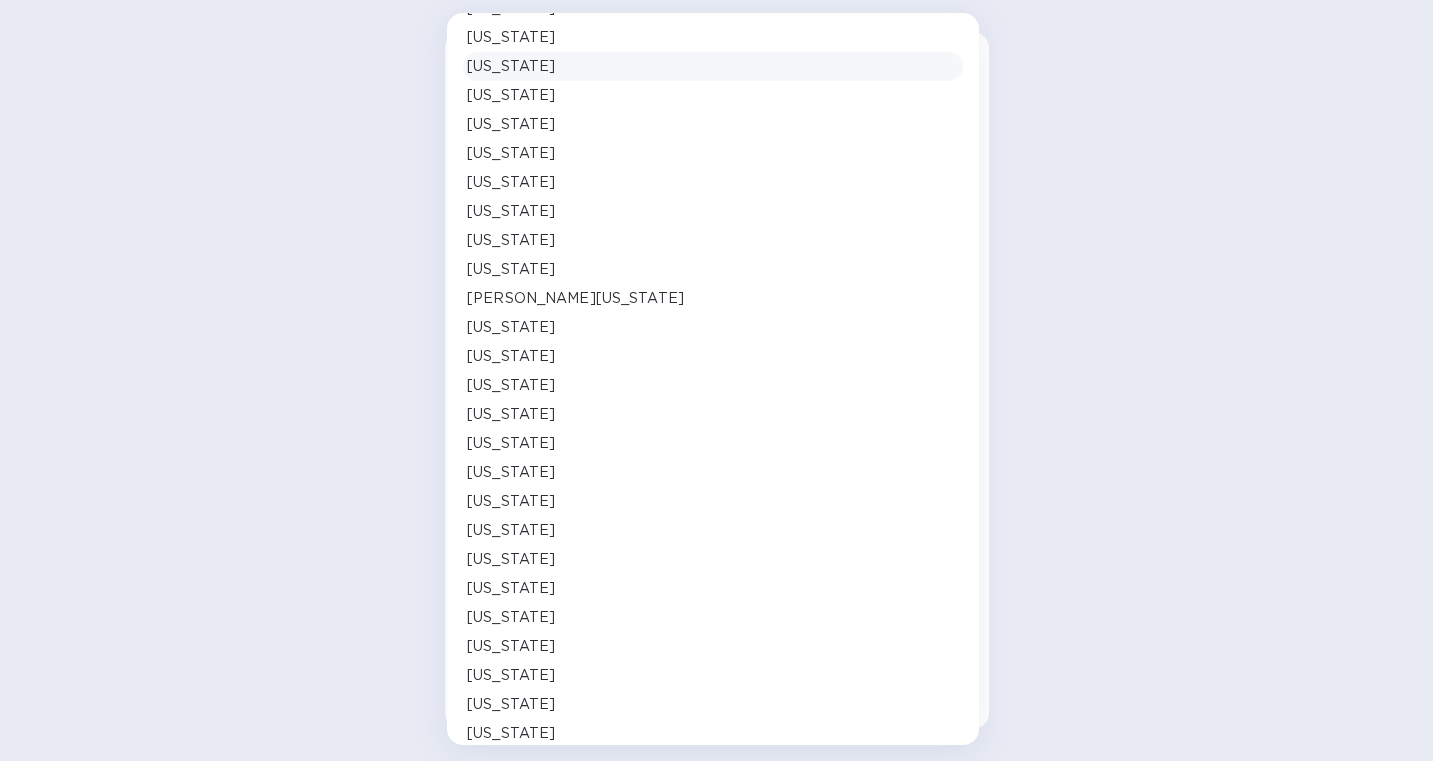 click on "[US_STATE]" at bounding box center [511, 675] 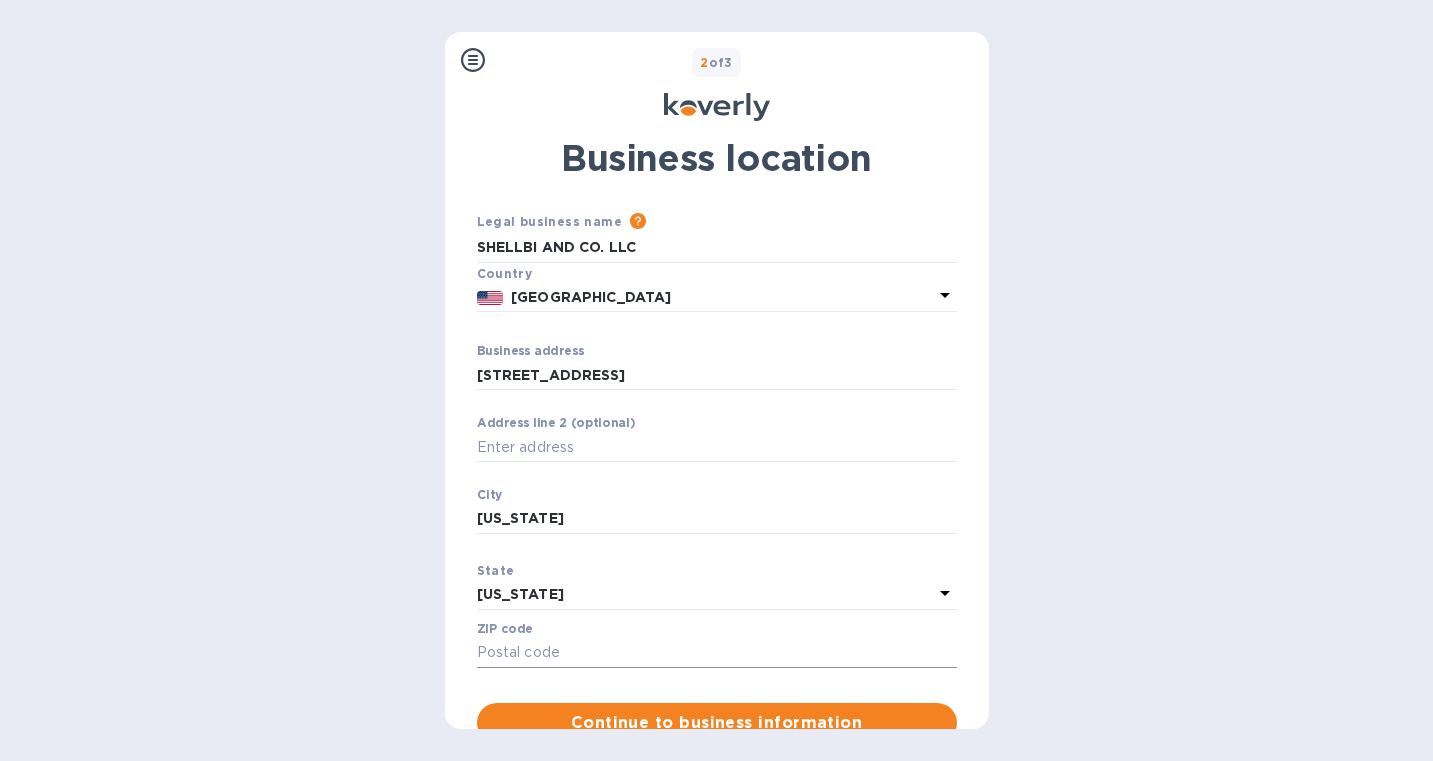 click on "Business address" at bounding box center (717, 653) 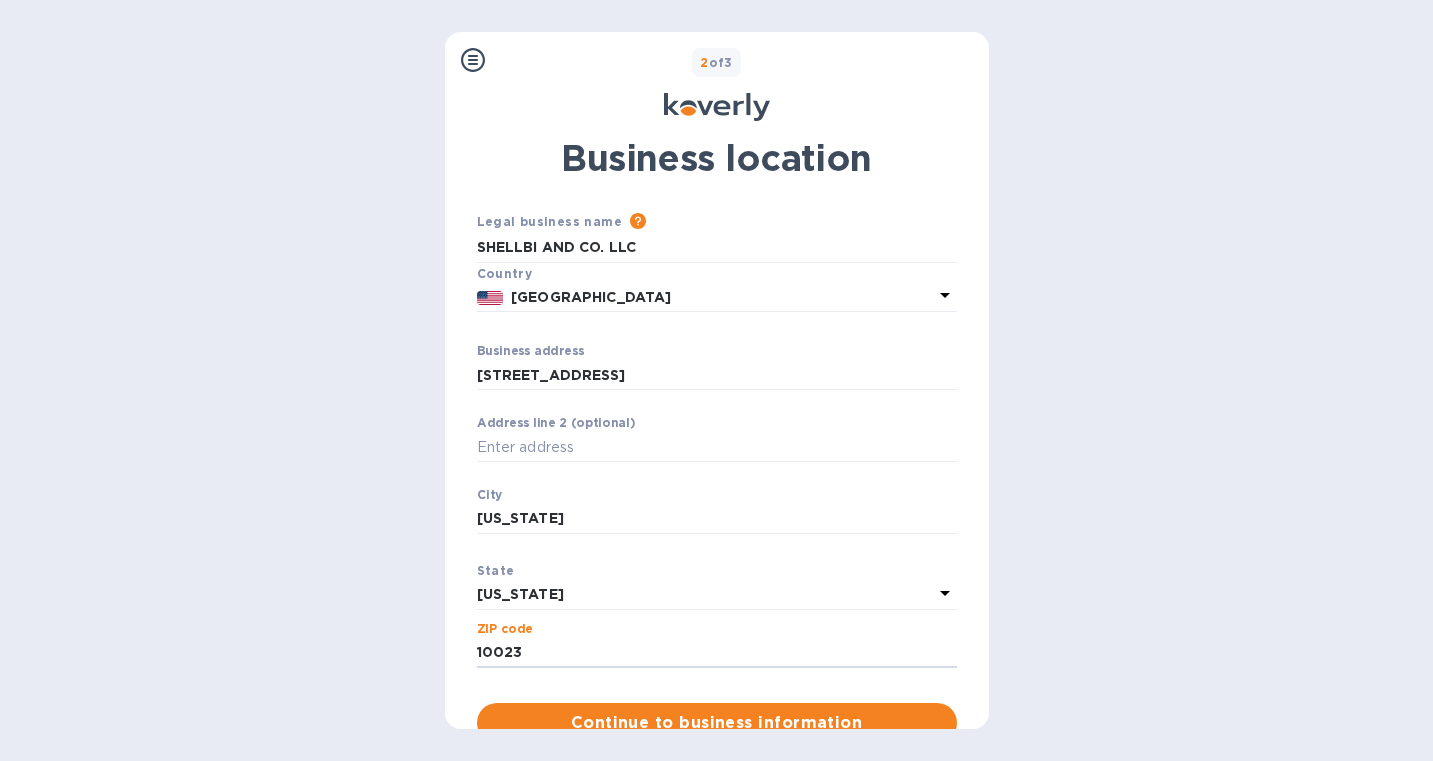 type on "10023" 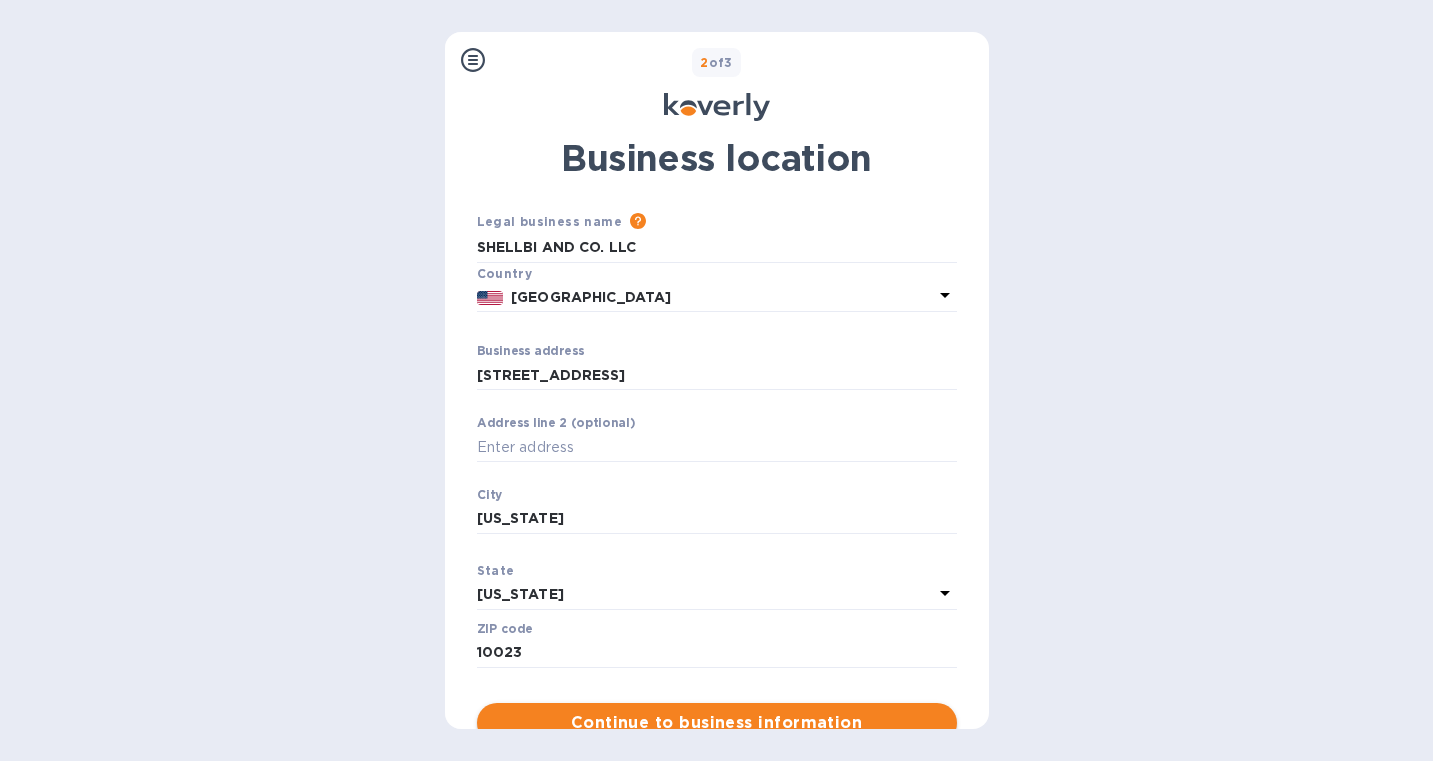 click on "Continue to business information" at bounding box center (717, 723) 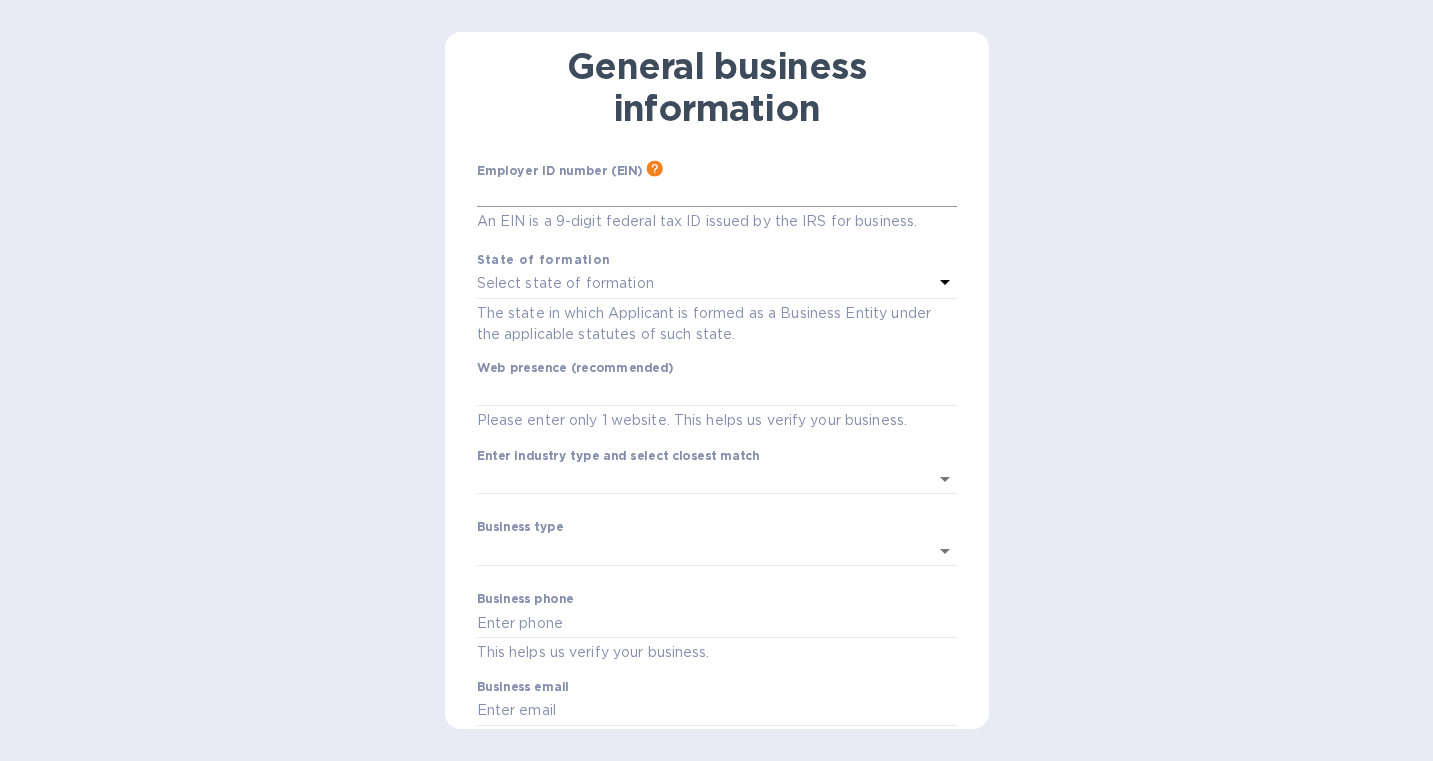 scroll, scrollTop: 91, scrollLeft: 0, axis: vertical 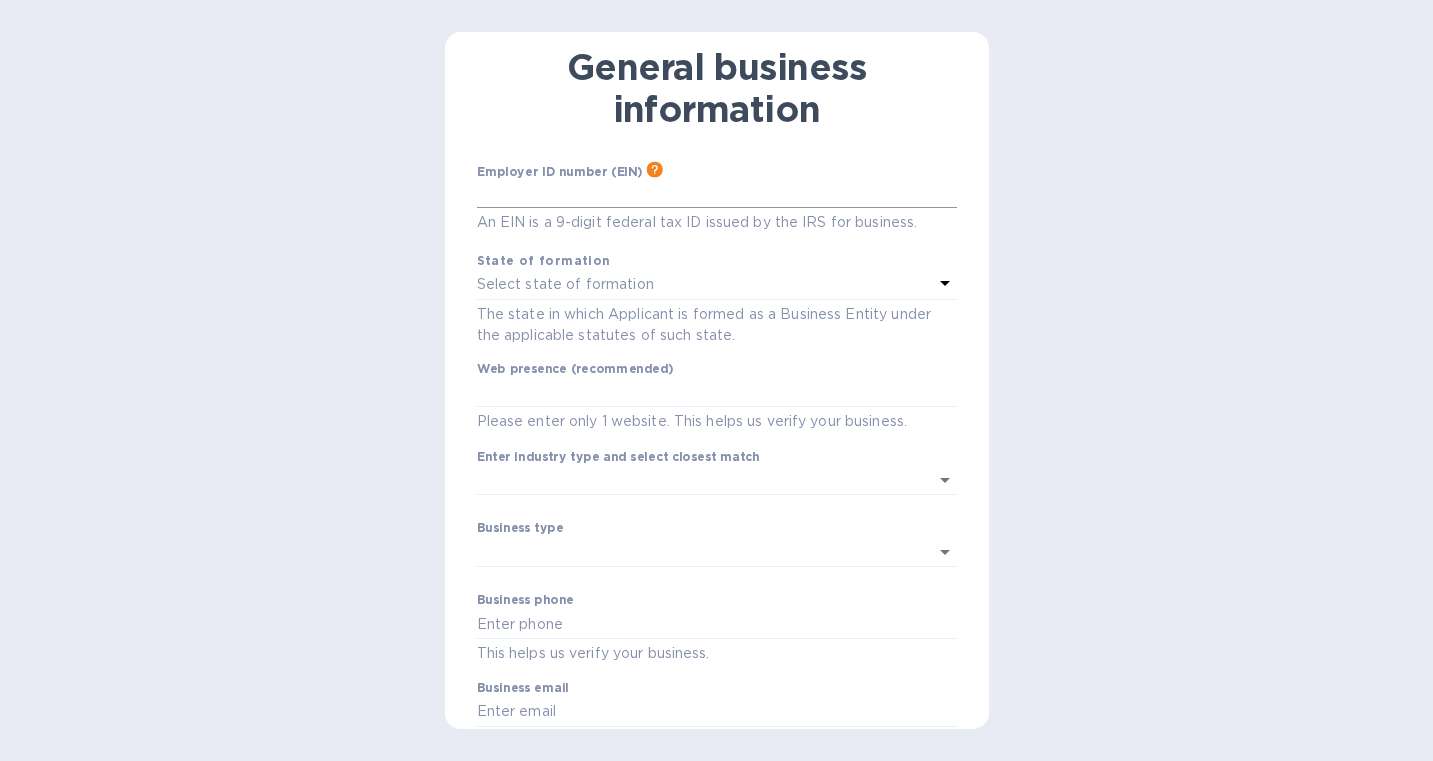 click at bounding box center (717, 193) 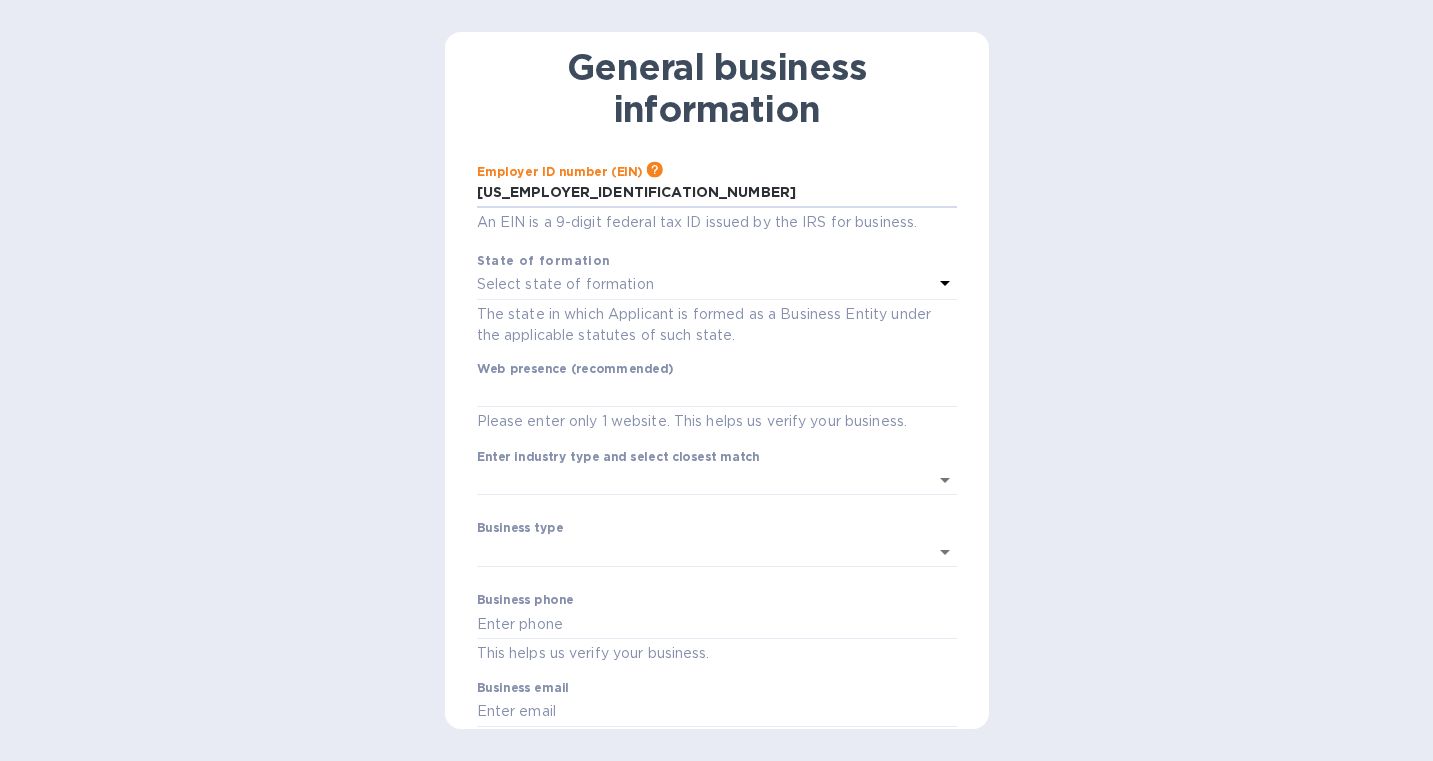 type on "***70" 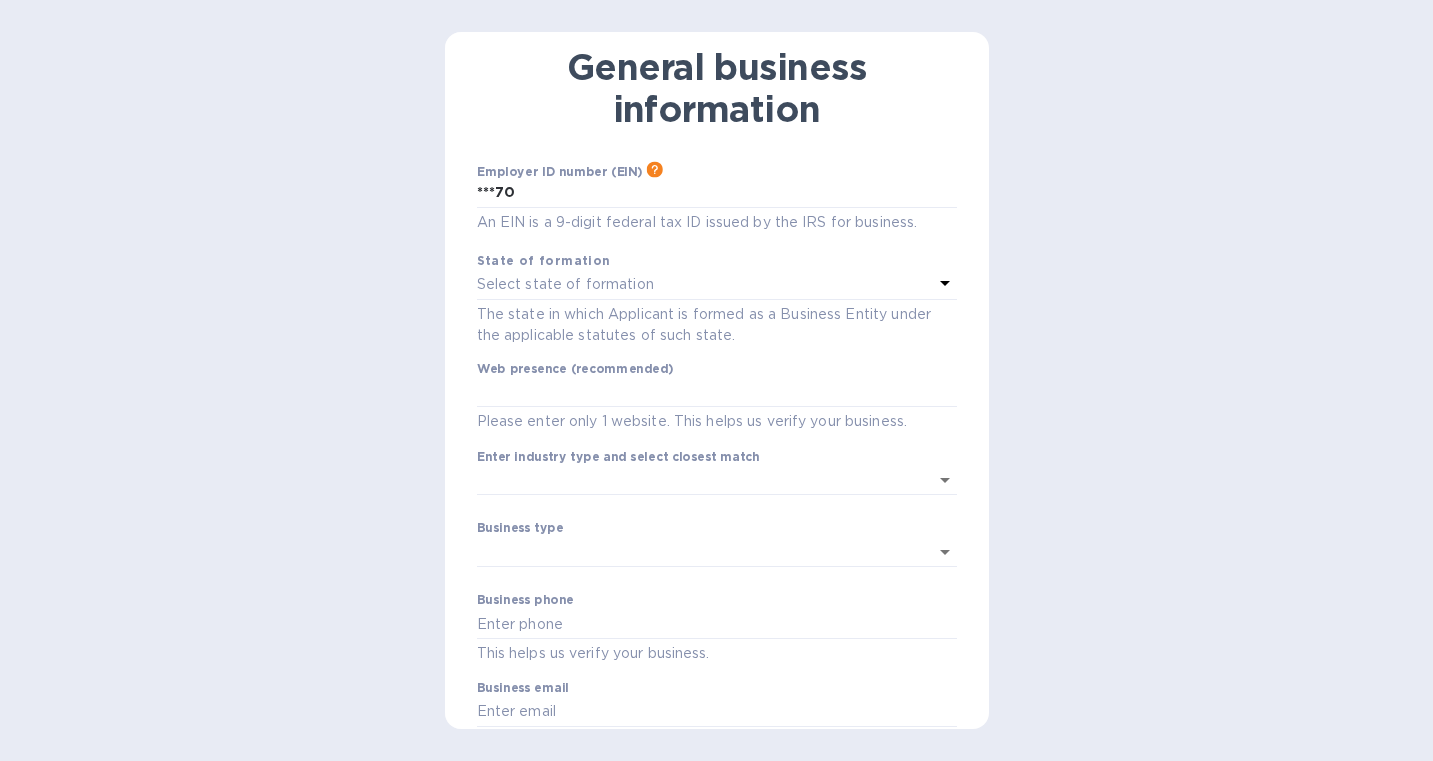 click on "Select state of formation" at bounding box center (565, 284) 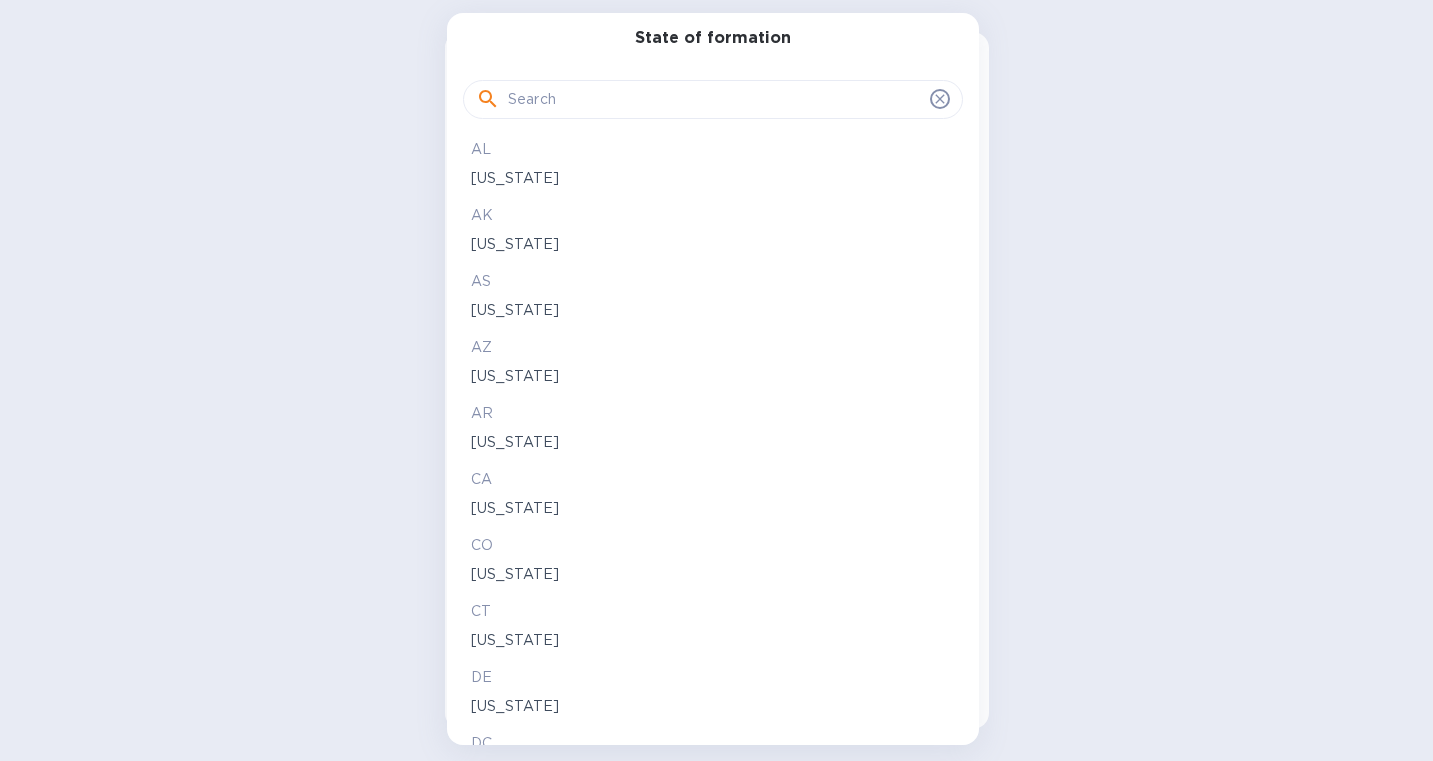 click at bounding box center [715, 100] 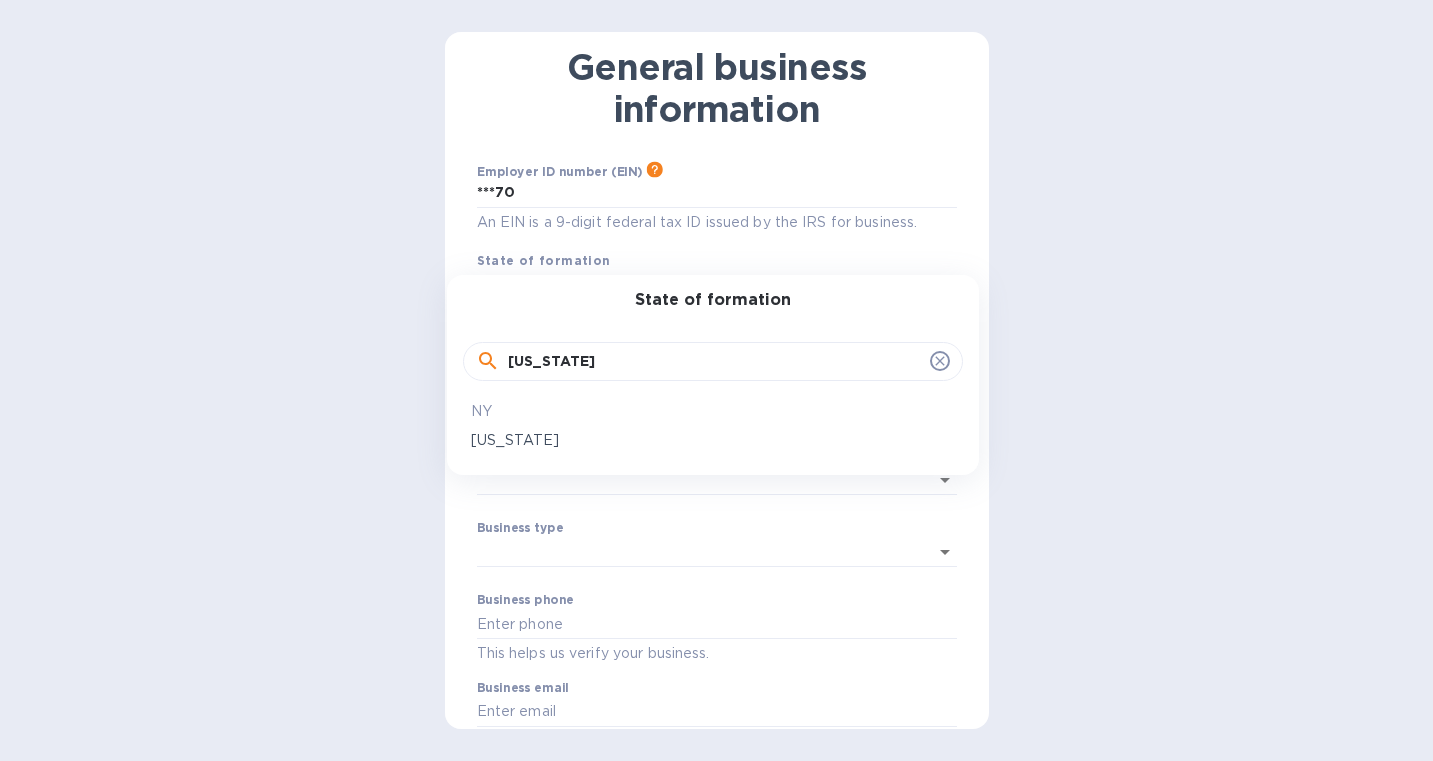 type on "[US_STATE]" 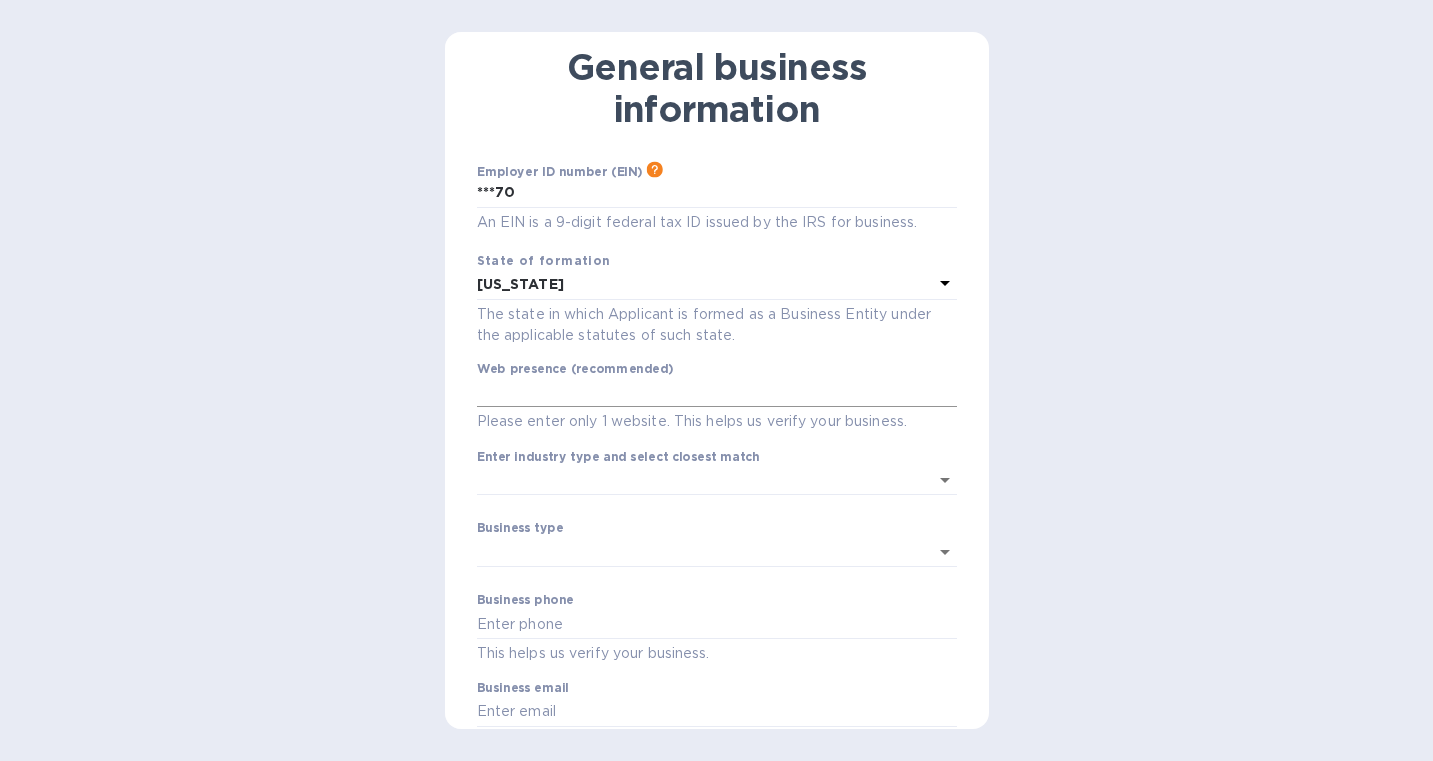 click at bounding box center (717, 393) 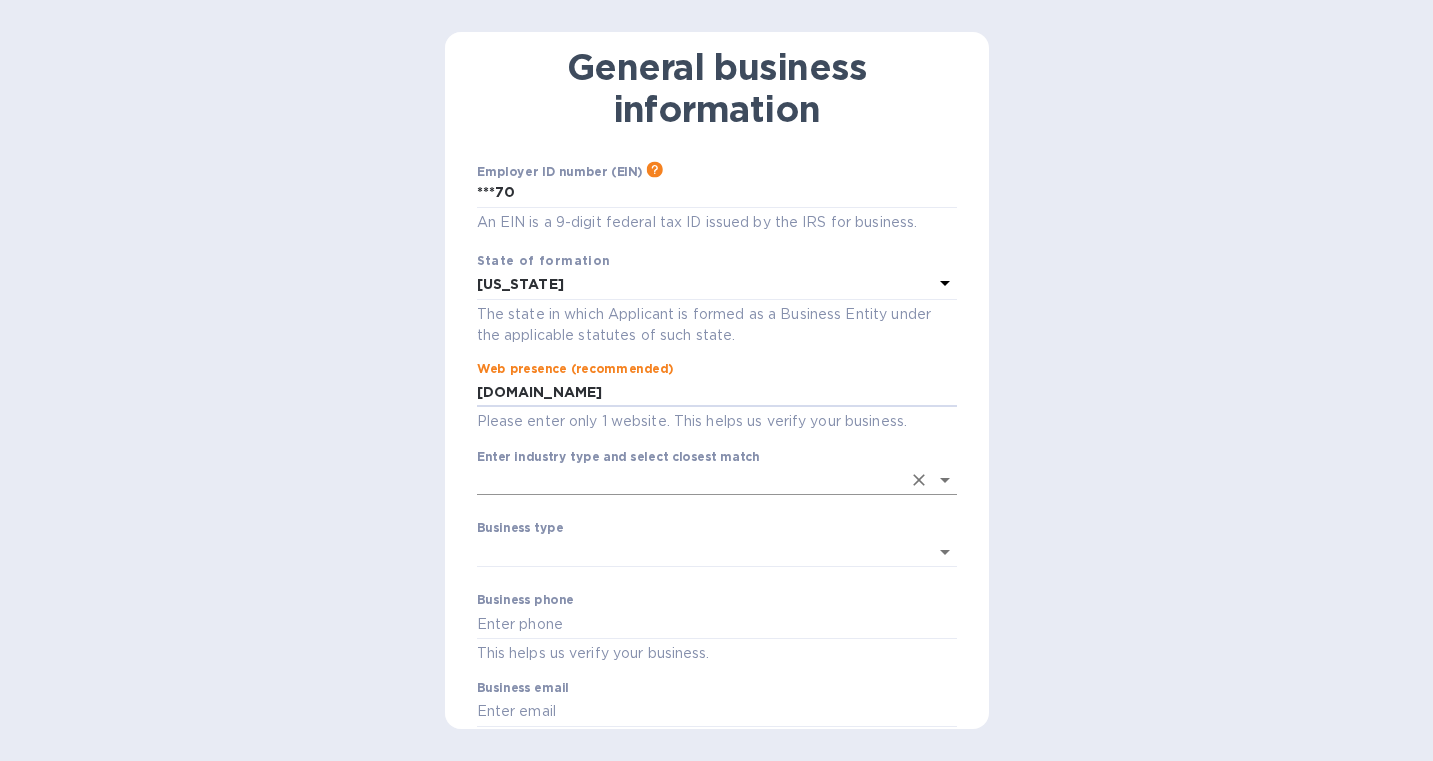 type on "[DOMAIN_NAME]" 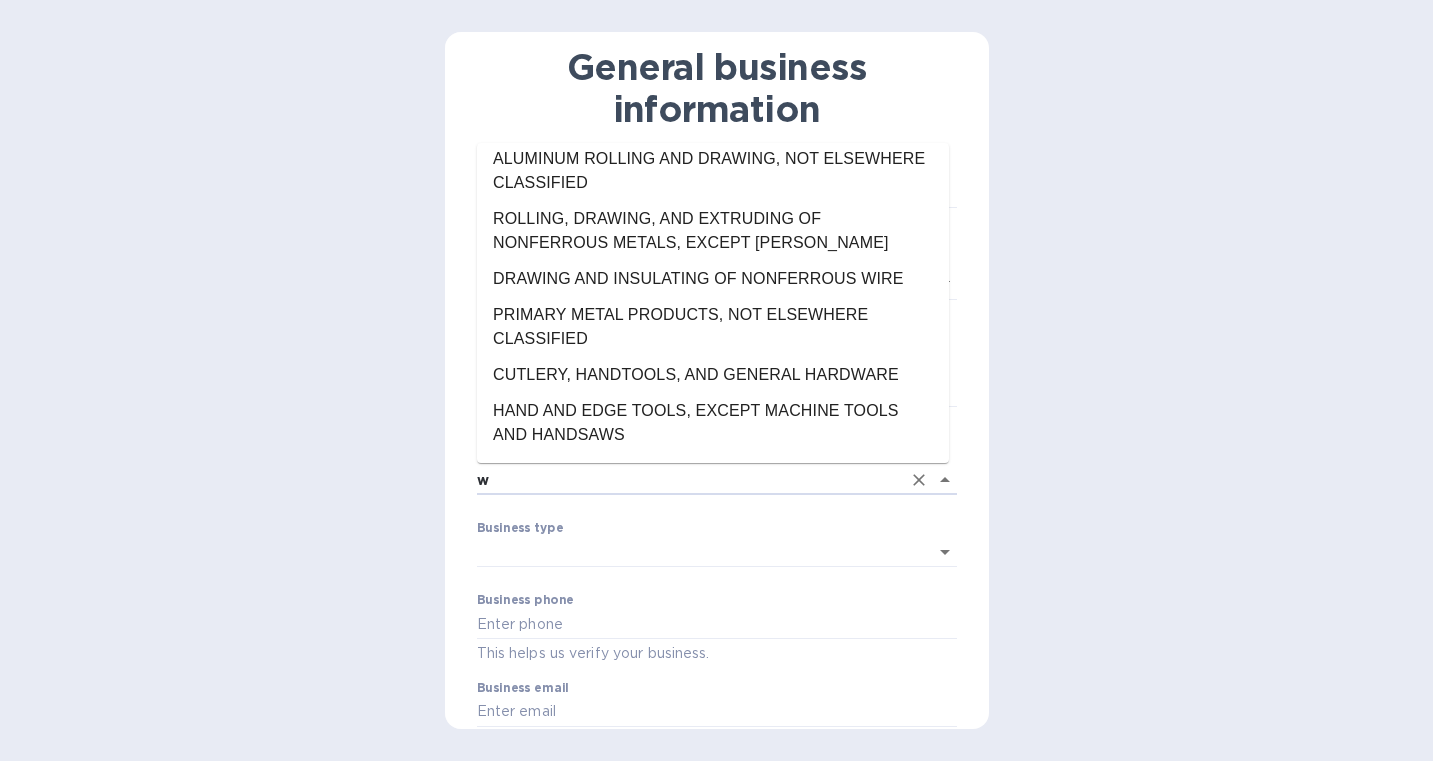 scroll, scrollTop: 0, scrollLeft: 0, axis: both 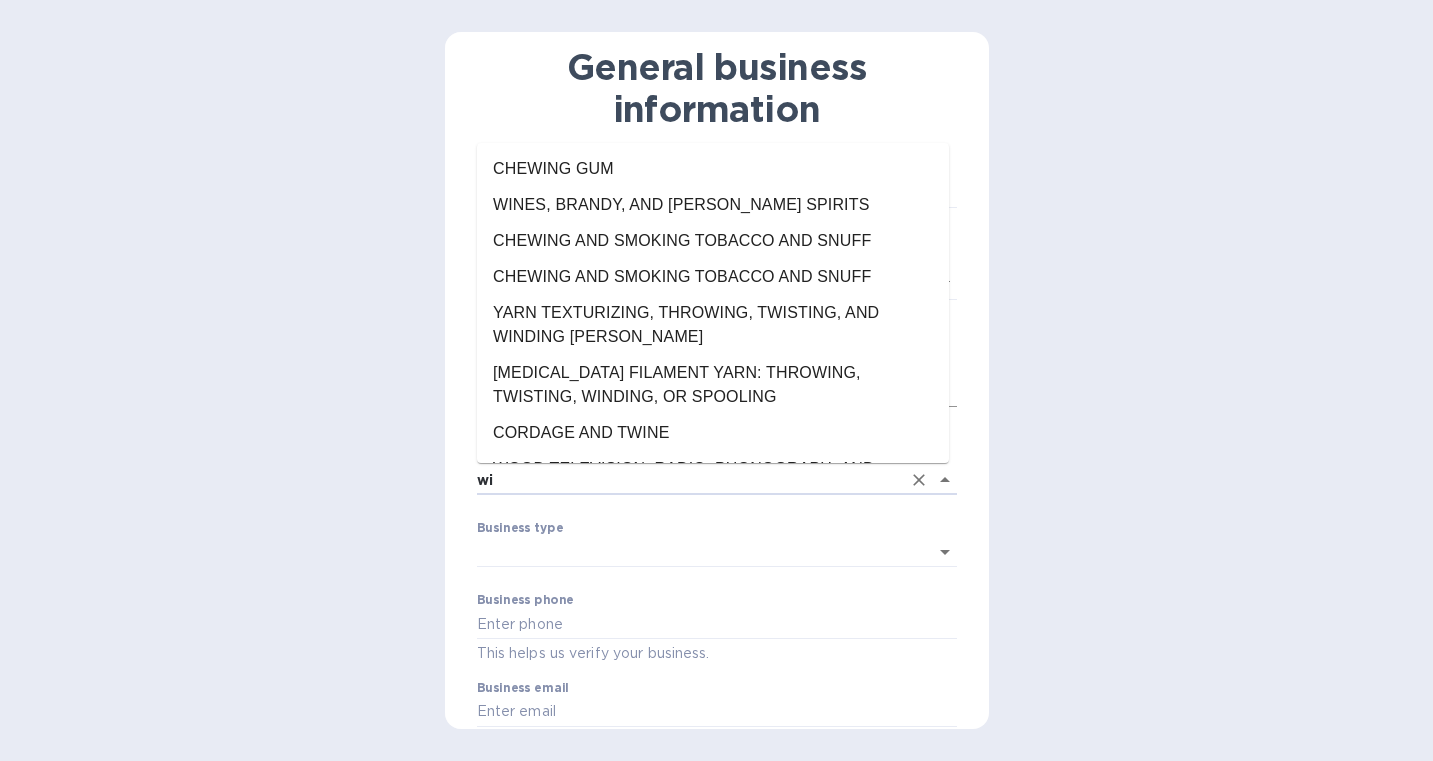 type on "w" 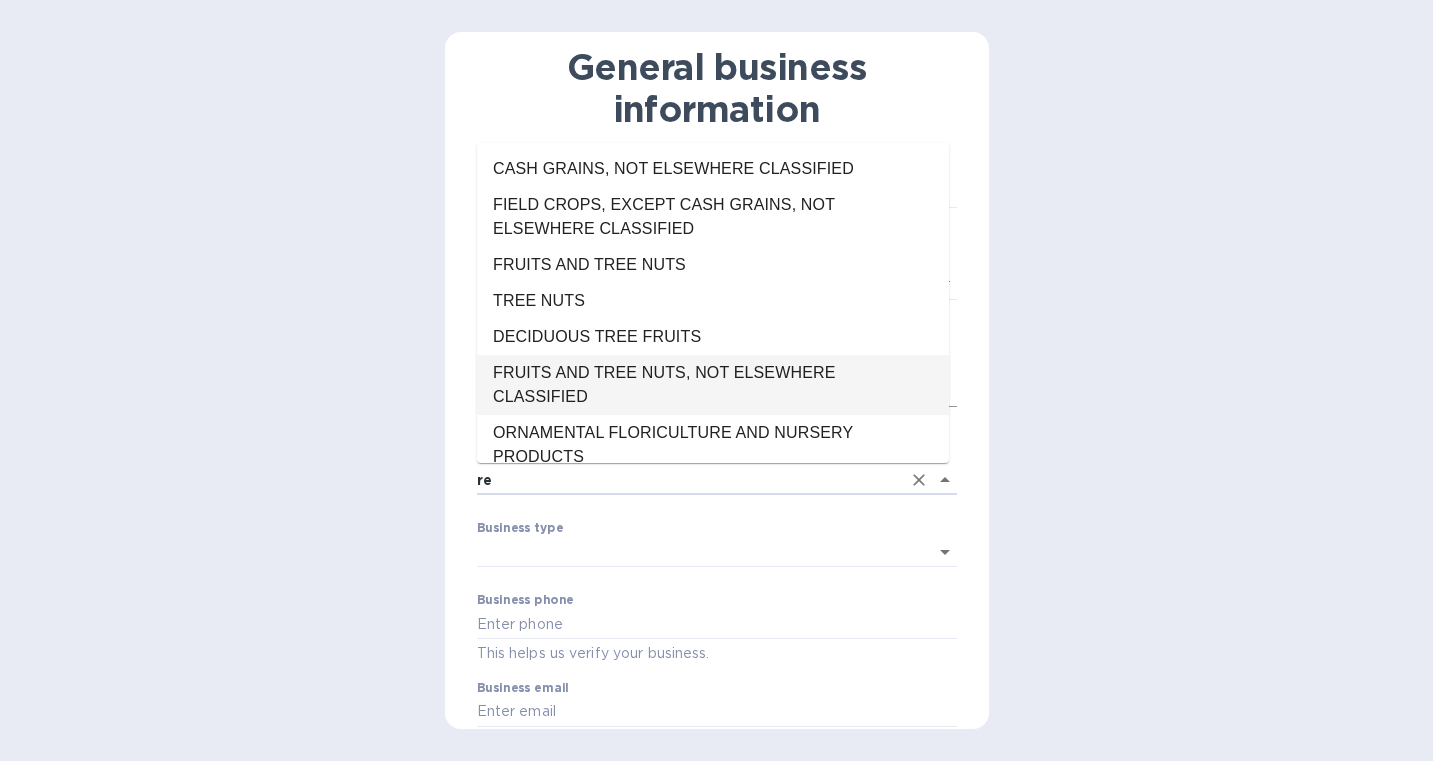 type on "r" 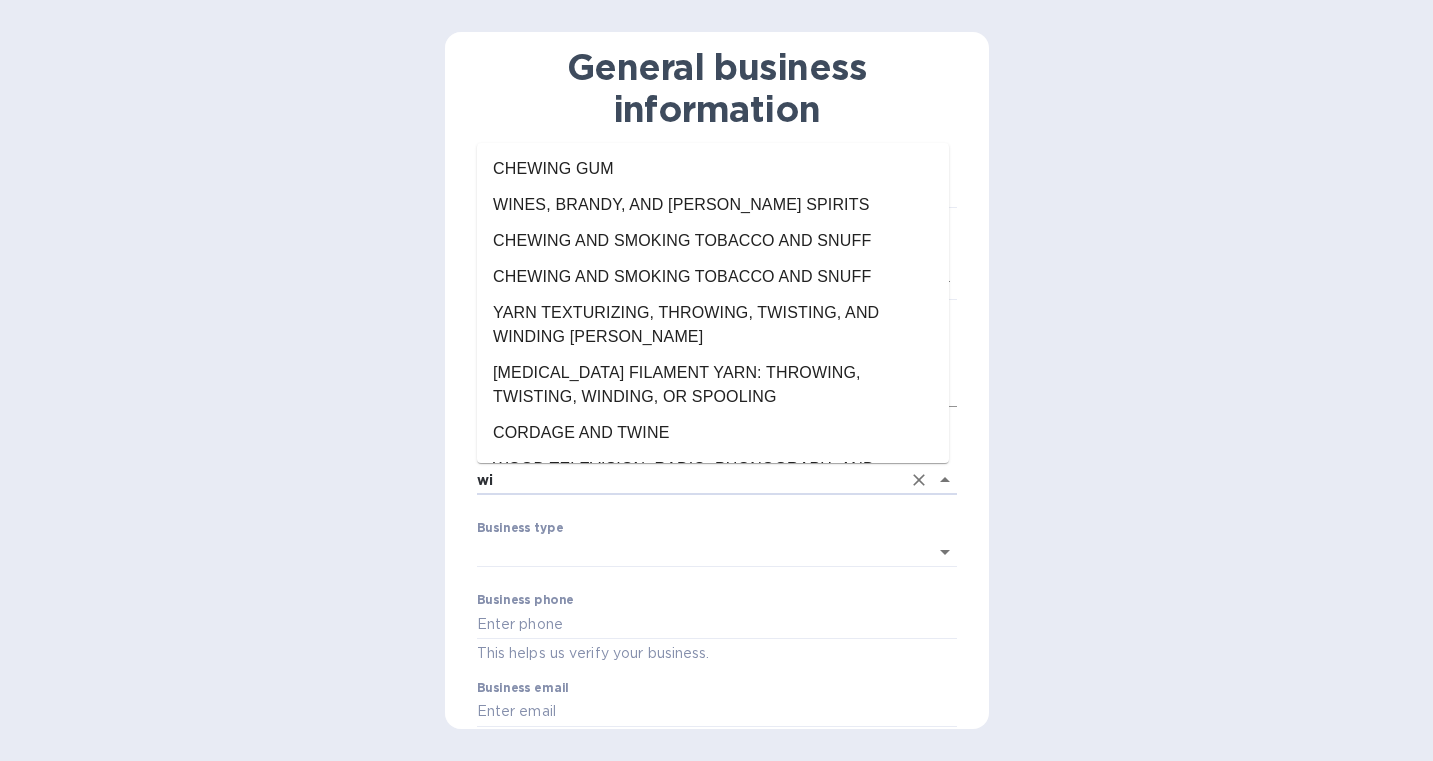 type on "w" 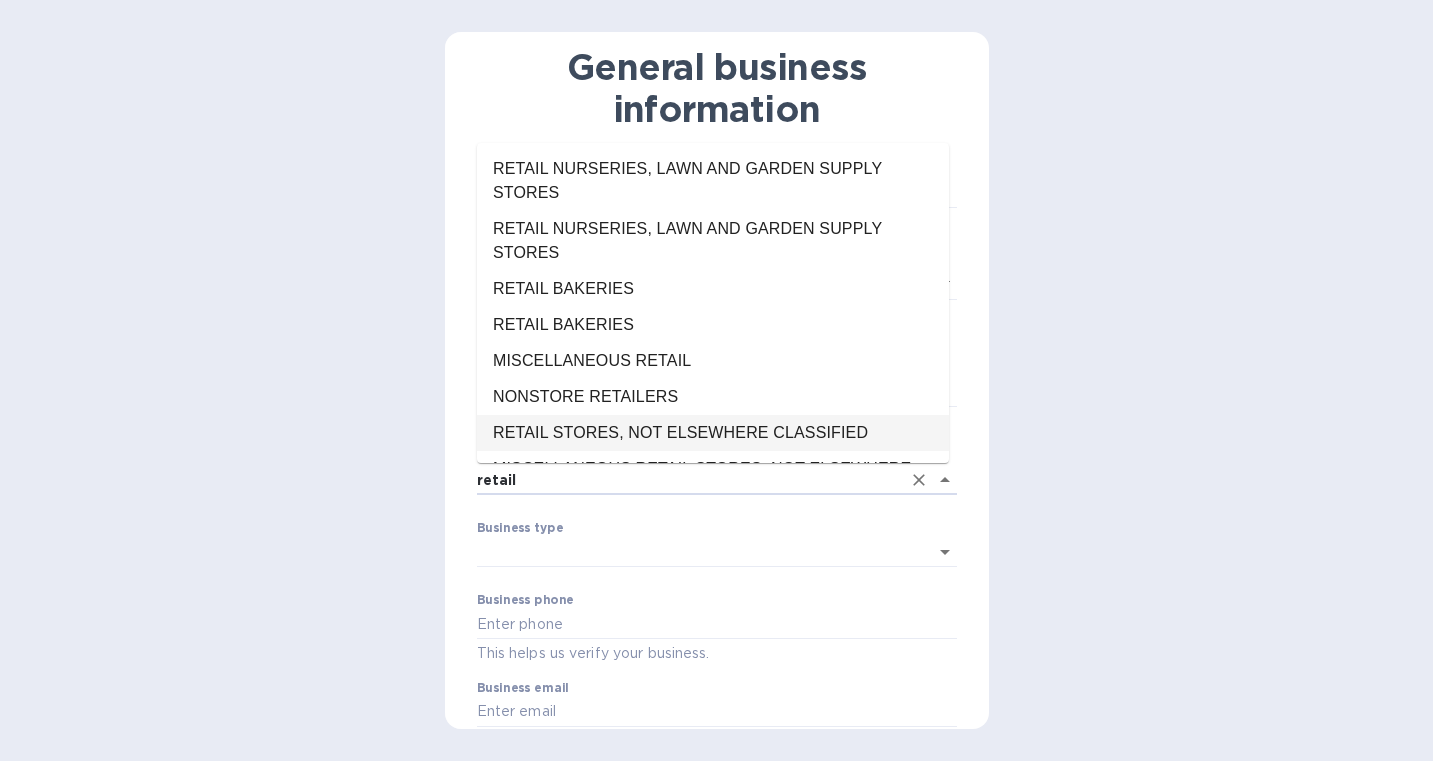 click on "RETAIL STORES, NOT ELSEWHERE CLASSIFIED" at bounding box center [713, 433] 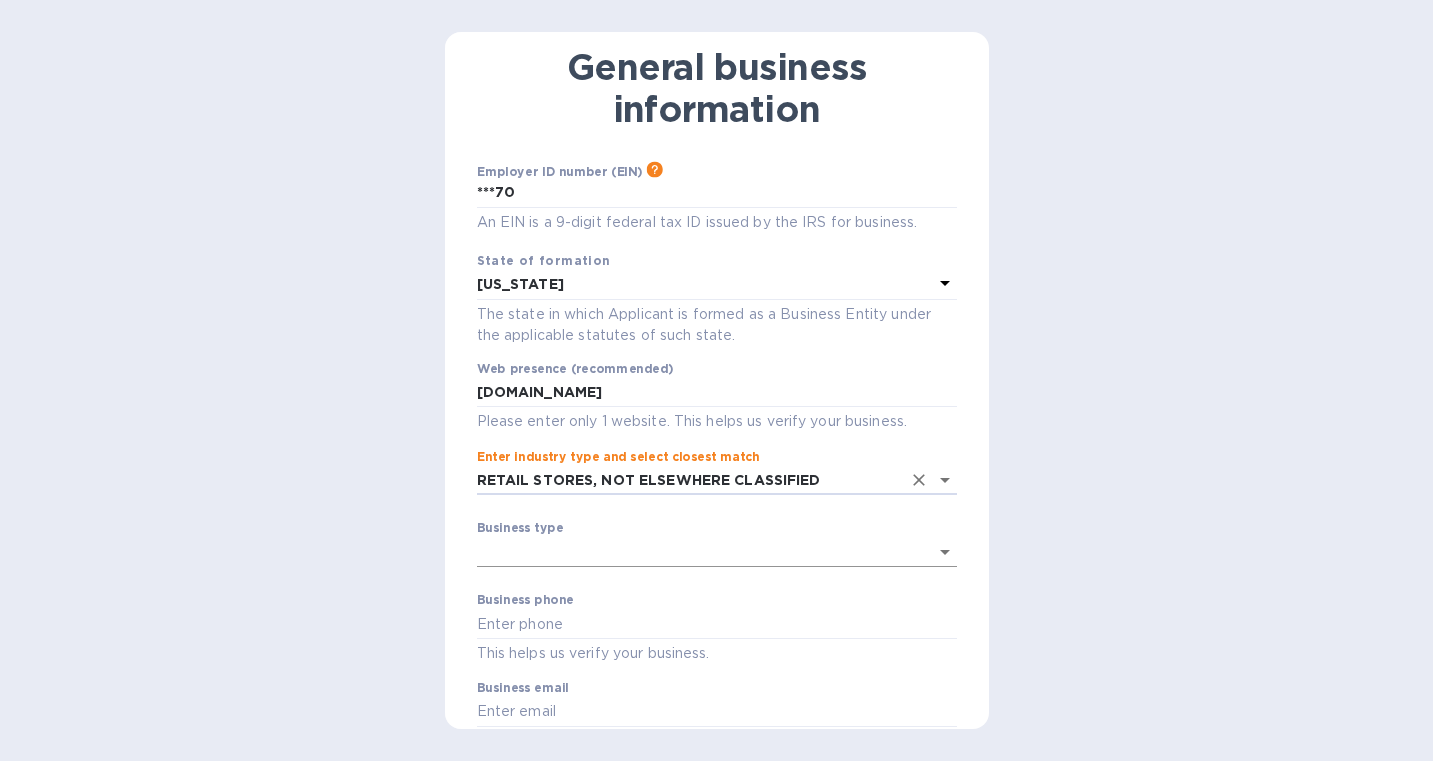 type on "RETAIL STORES, NOT ELSEWHERE CLASSIFIED" 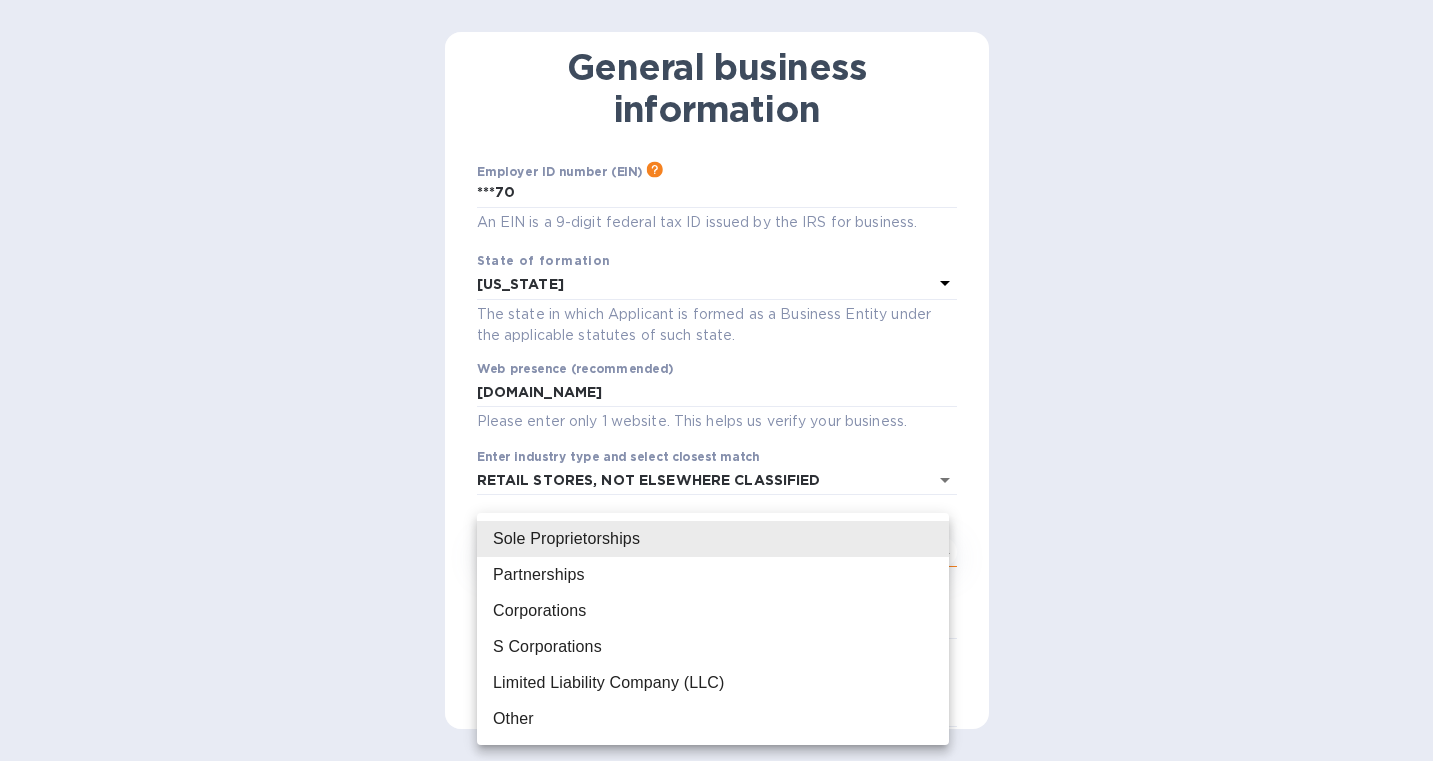 click on "Sign up with Koverly Steps Koverly account Business information Secure your account 2  of  3 General business information Employer ID number (EIN) Please make sure it matches the information on your SS-4 form issued by the IRS when the company was formed. ***70 An EIN is a 9-digit federal tax ID issued by the IRS for business. State of formation [US_STATE] The state in which Applicant is formed as a Business Entity under the applicable statutes of such state. Web presence (recommended) [DOMAIN_NAME] Please enter only 1 website. This helps us verify your business. Enter industry type and select closest match RETAIL STORES, NOT ELSEWHERE CLASSIFIED ​ Business type ​ ​ Business phone This helps us verify your business. Business email ​ Continue to secure your account Have any questions? Email us Sole Proprietorships Partnerships Corporations S Corporations Limited Liability Company (LLC) Other" at bounding box center [716, 380] 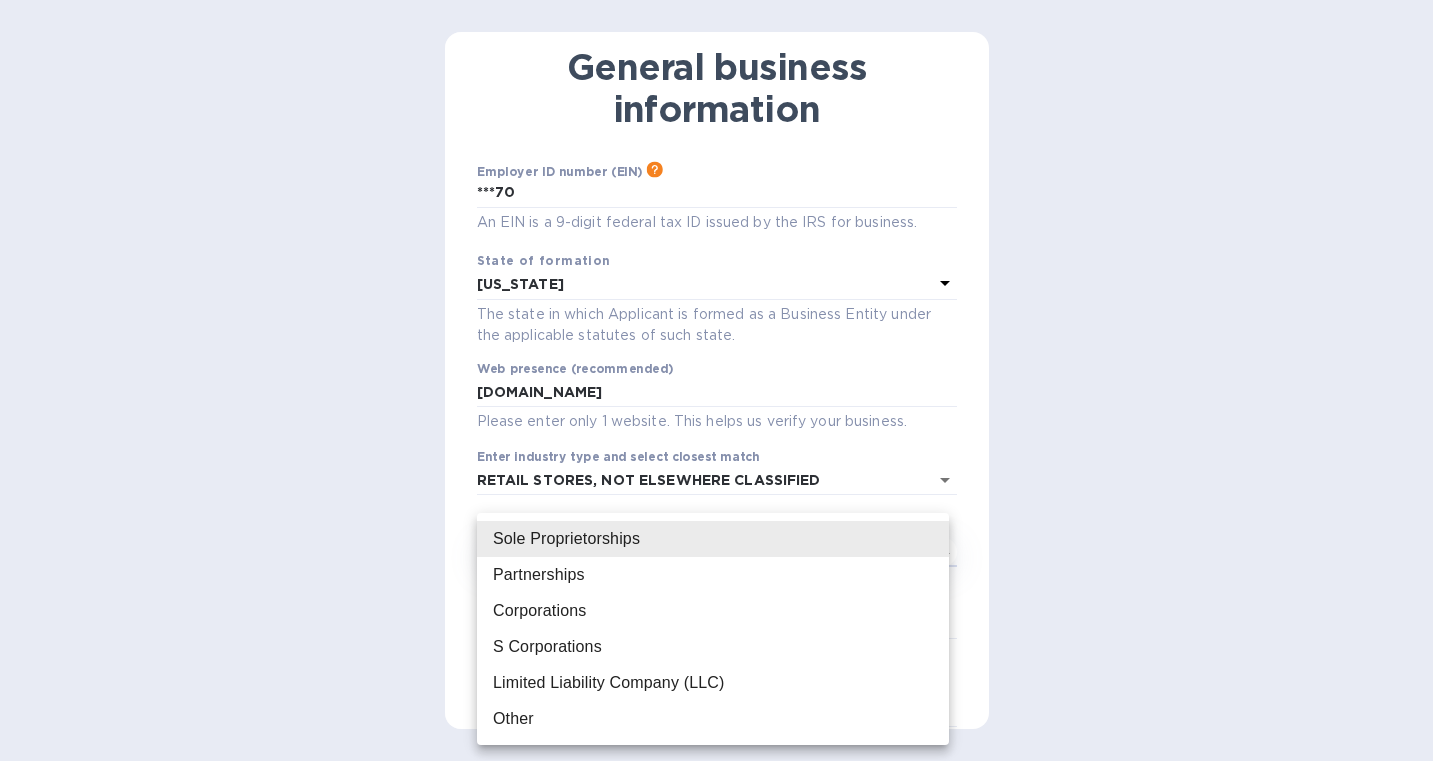 click on "Limited Liability Company (LLC)" at bounding box center (608, 683) 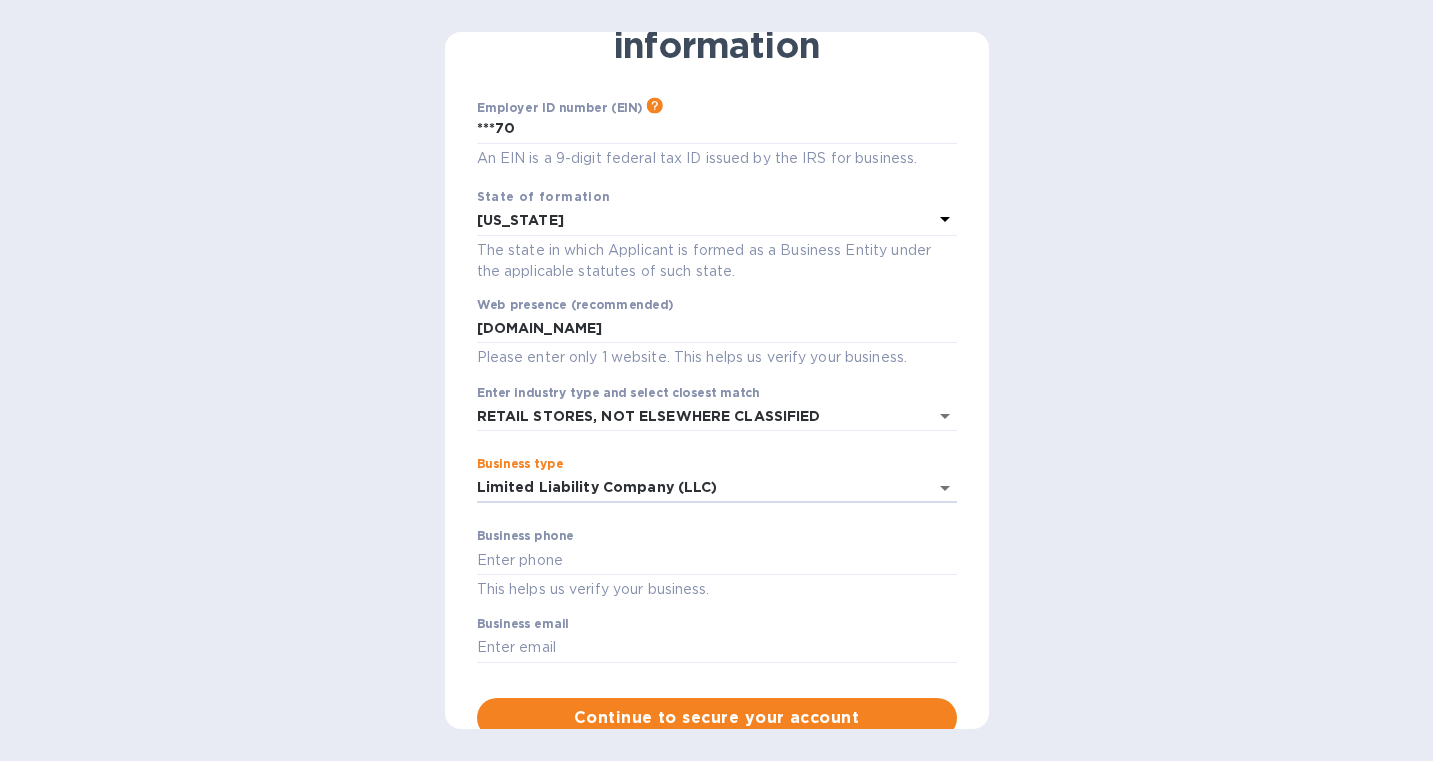 scroll, scrollTop: 165, scrollLeft: 0, axis: vertical 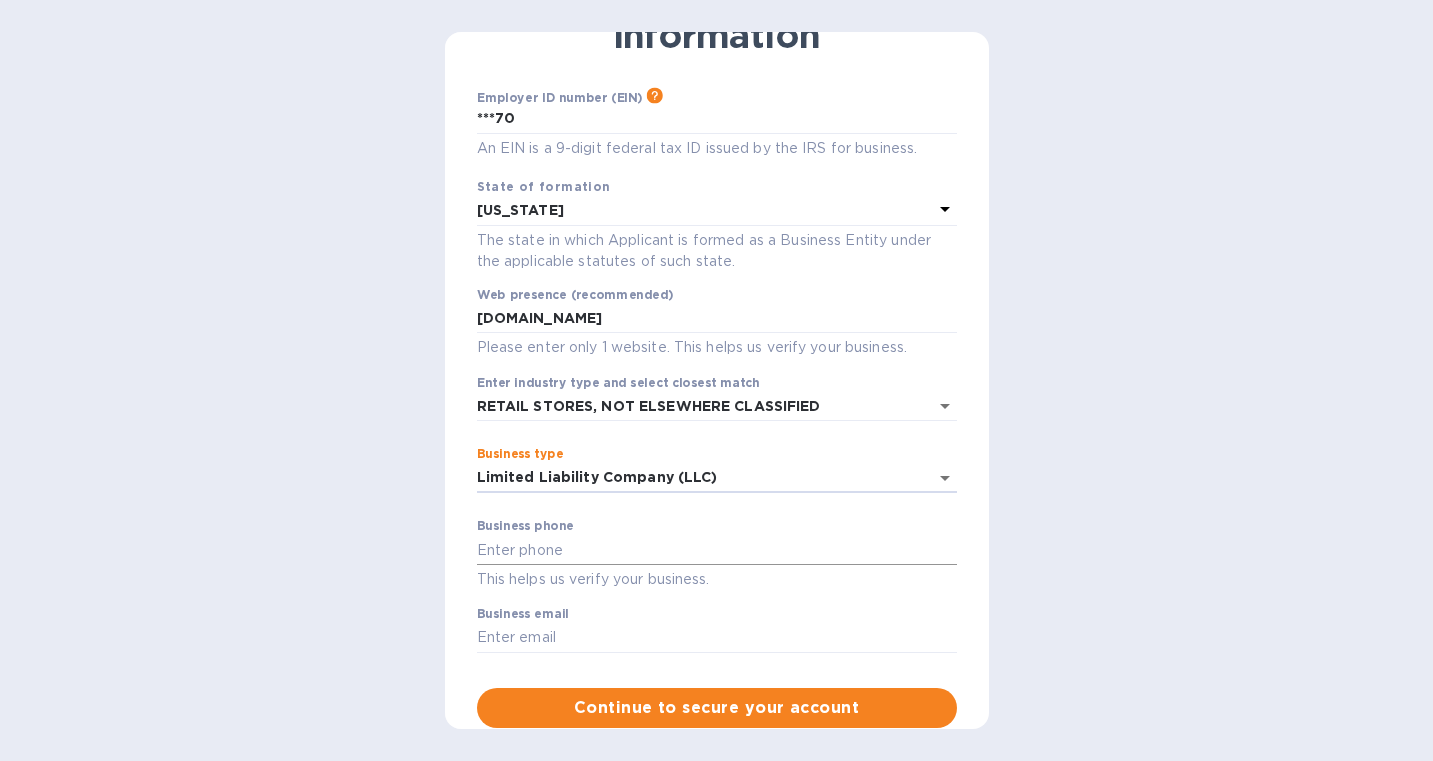 click at bounding box center (717, 550) 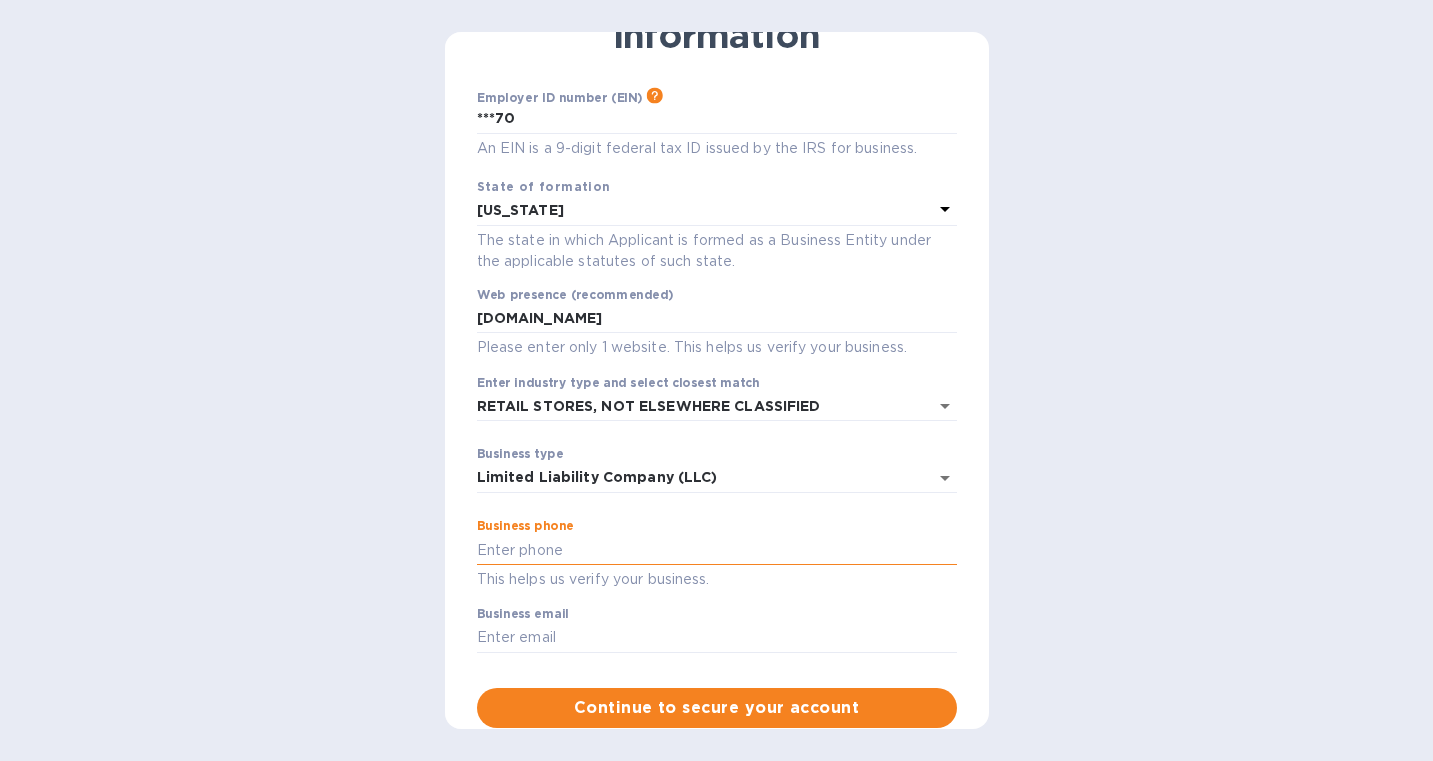 type on "9149215950" 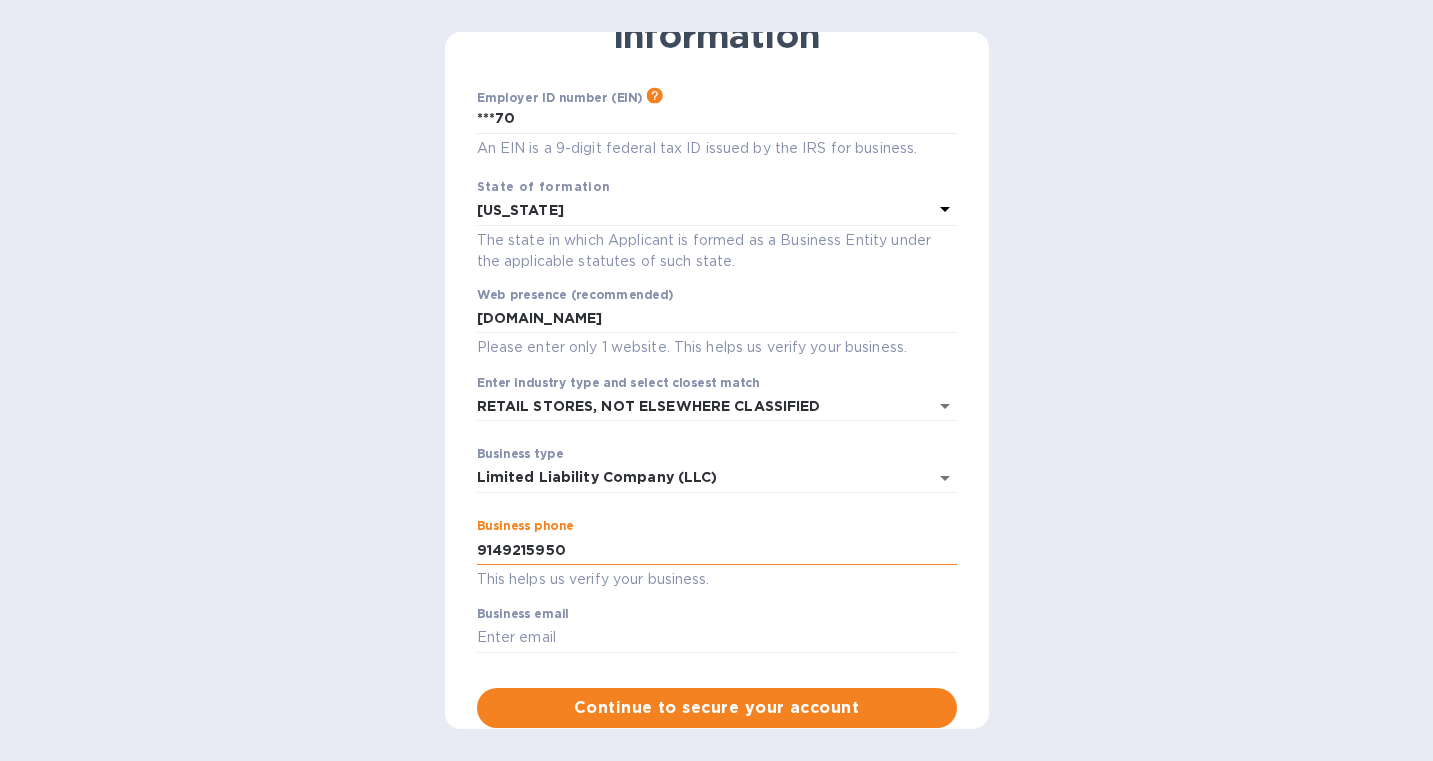 type on "[PERSON_NAME][EMAIL_ADDRESS][DOMAIN_NAME]" 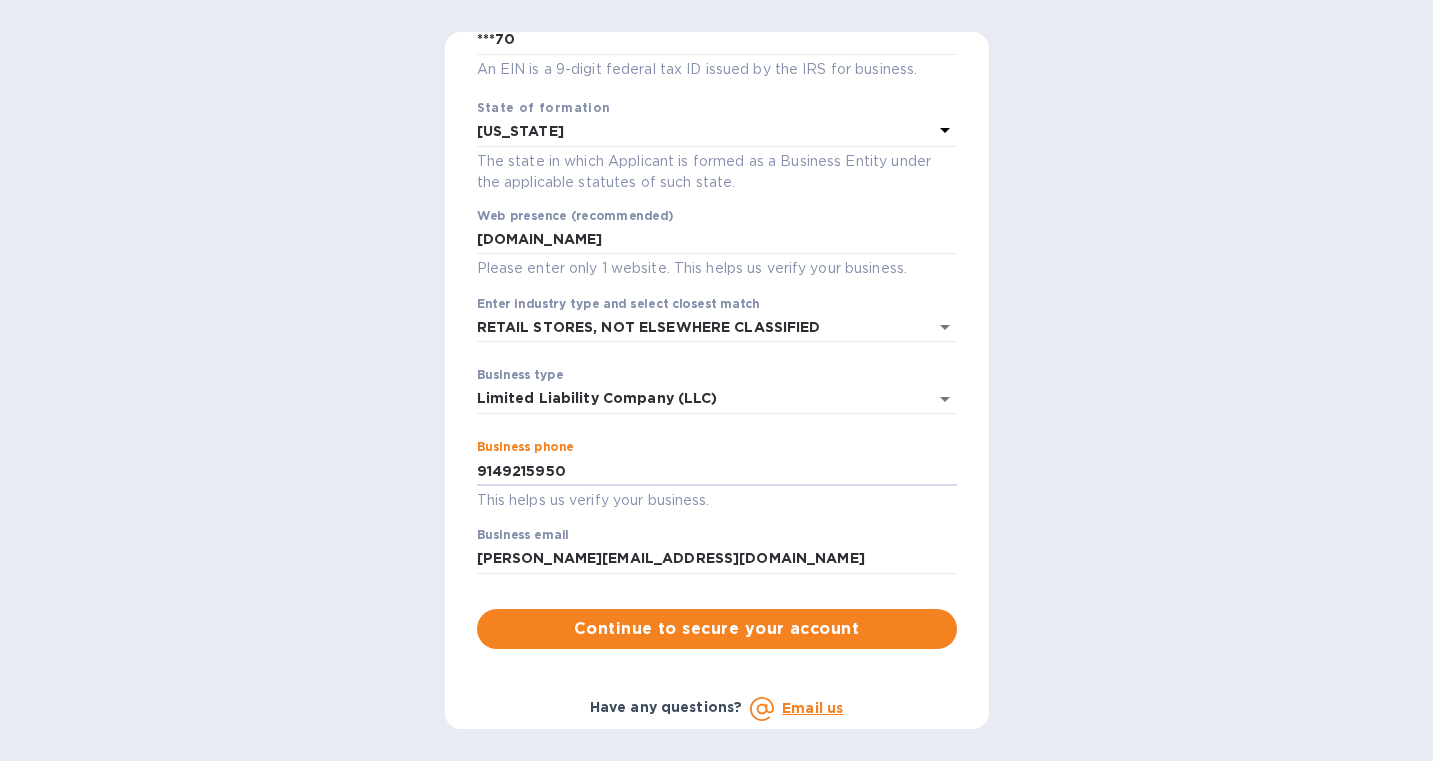 scroll, scrollTop: 253, scrollLeft: 0, axis: vertical 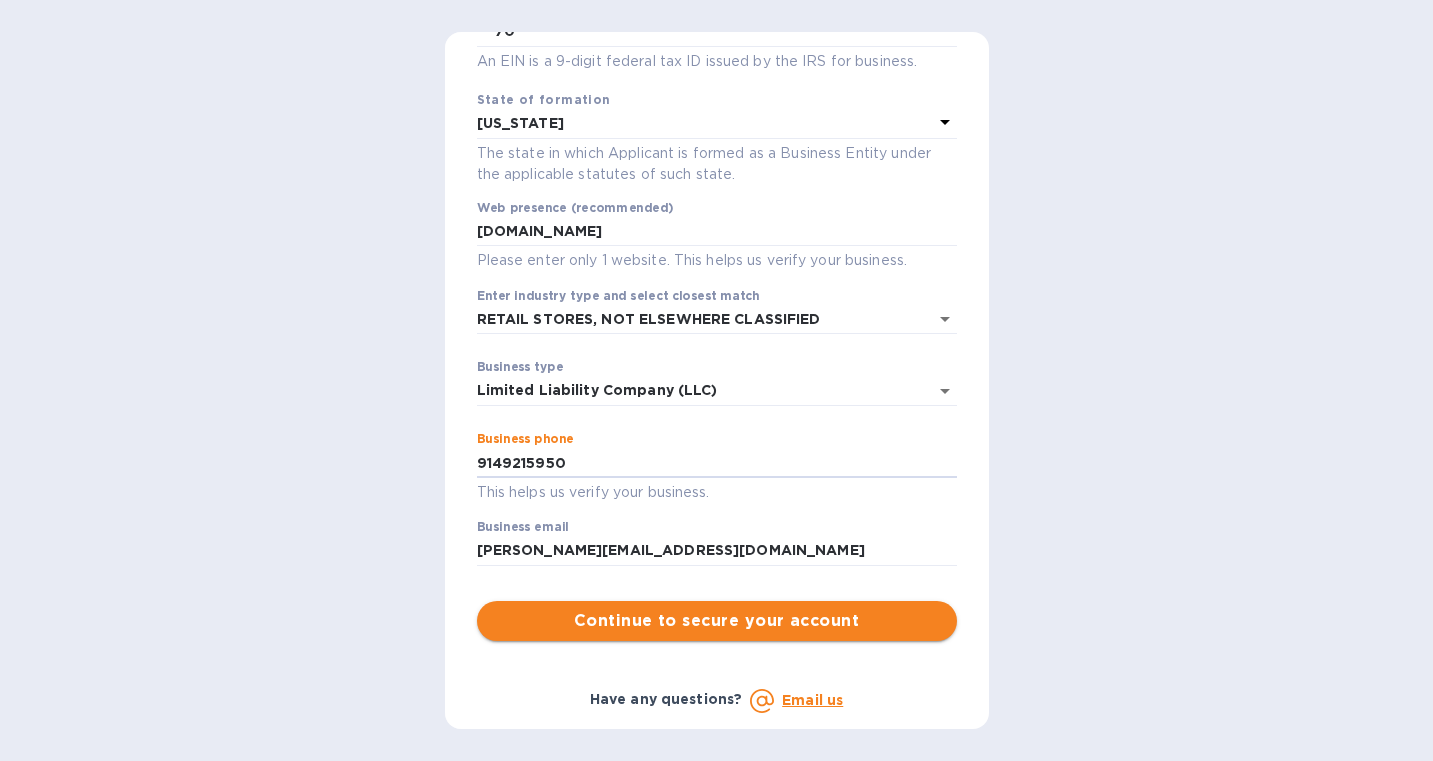 click on "Continue to secure your account" at bounding box center [717, 621] 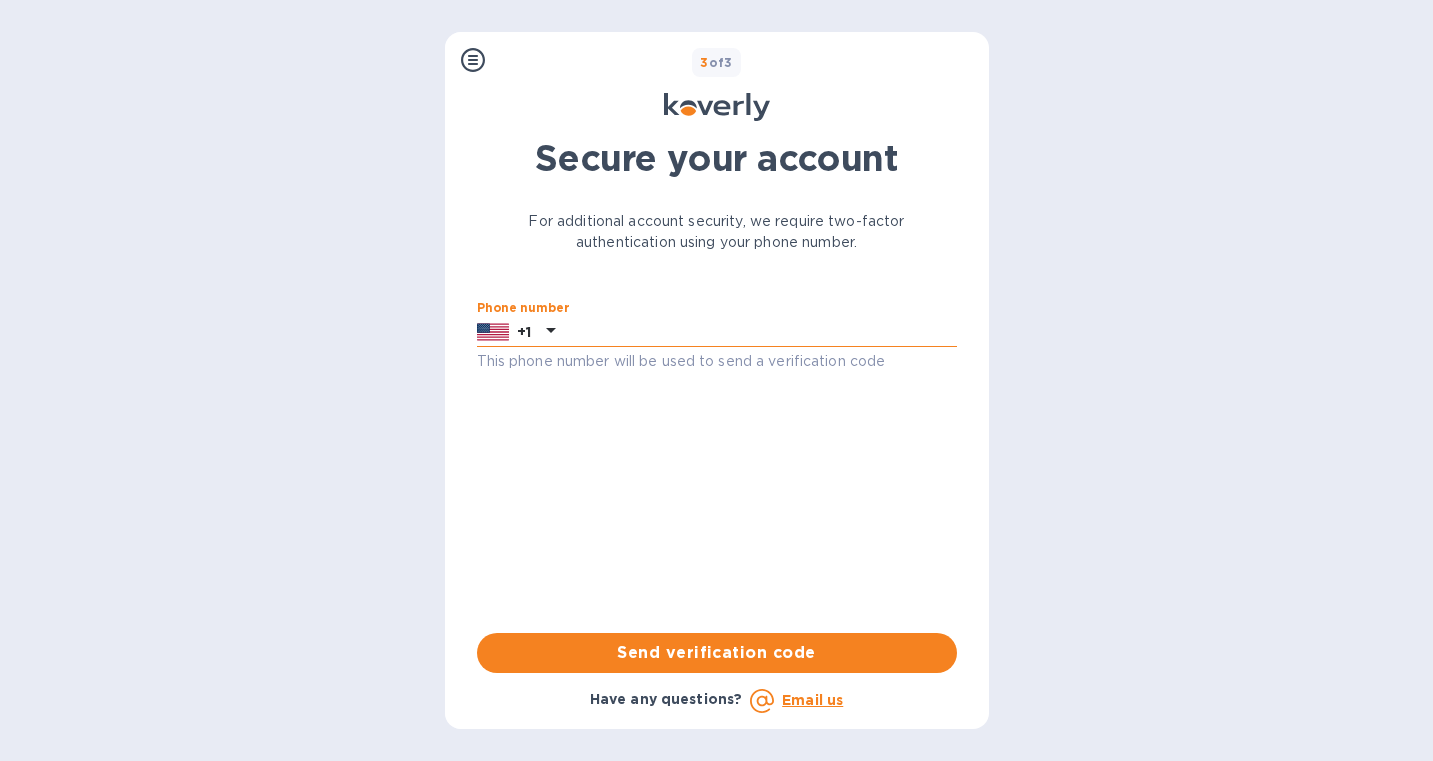 click at bounding box center (760, 332) 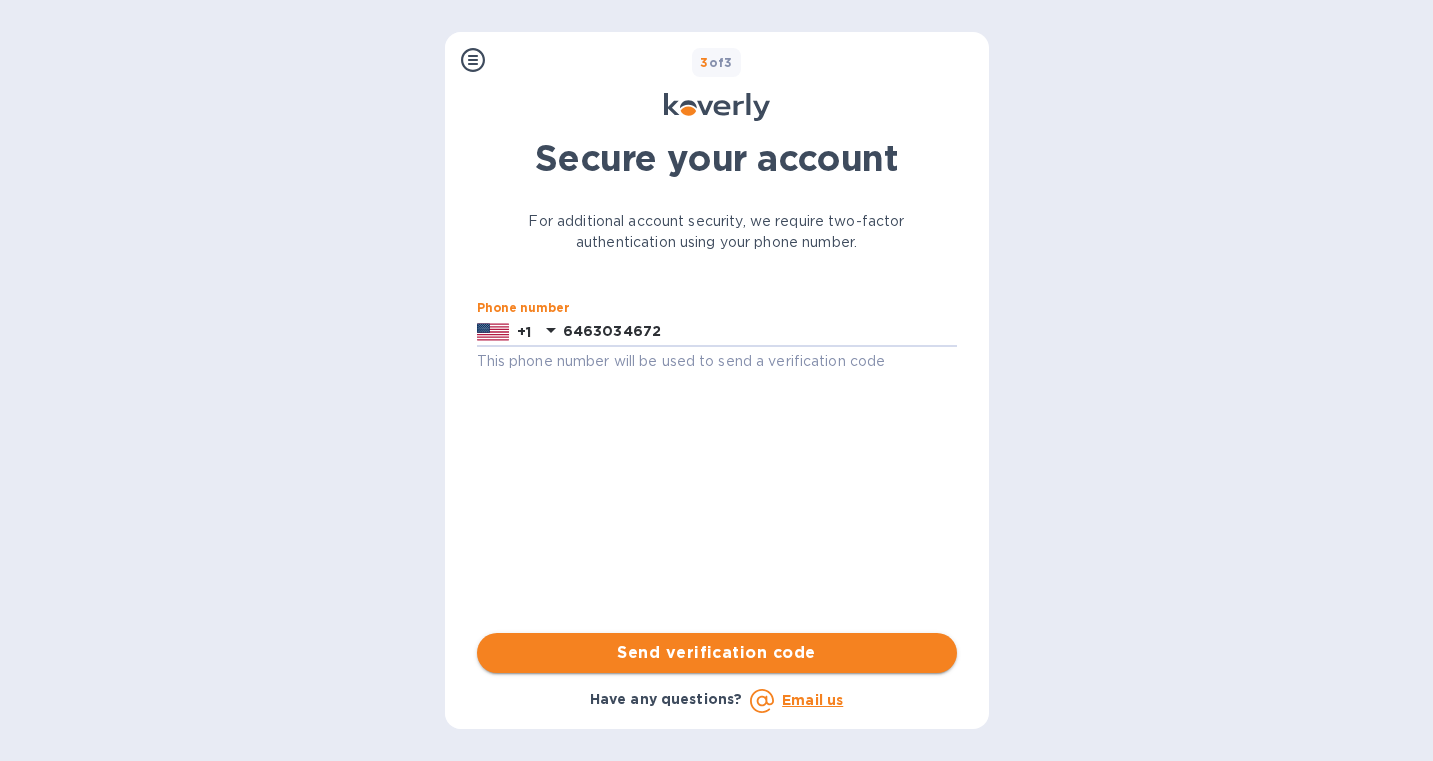 type on "6463034672" 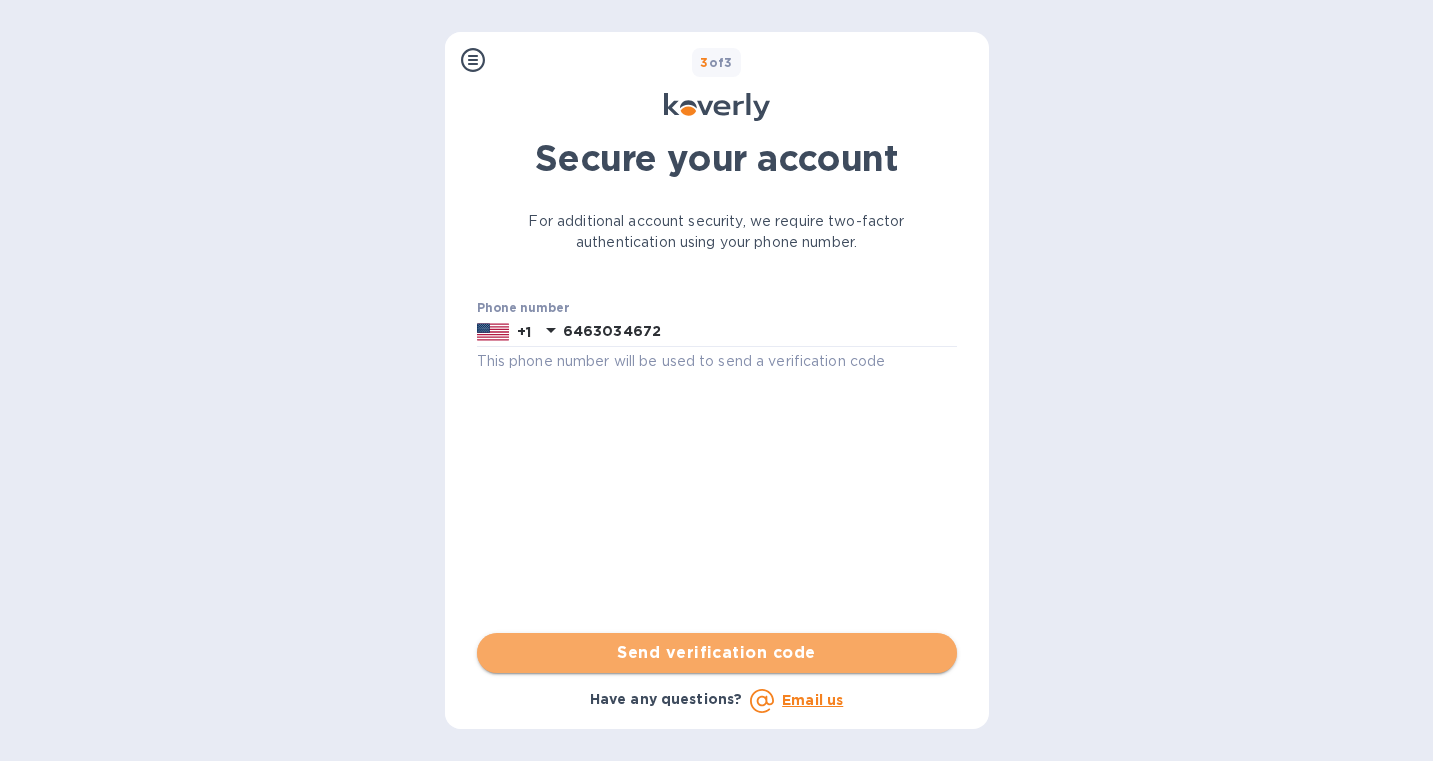 click on "Send verification code" at bounding box center (717, 653) 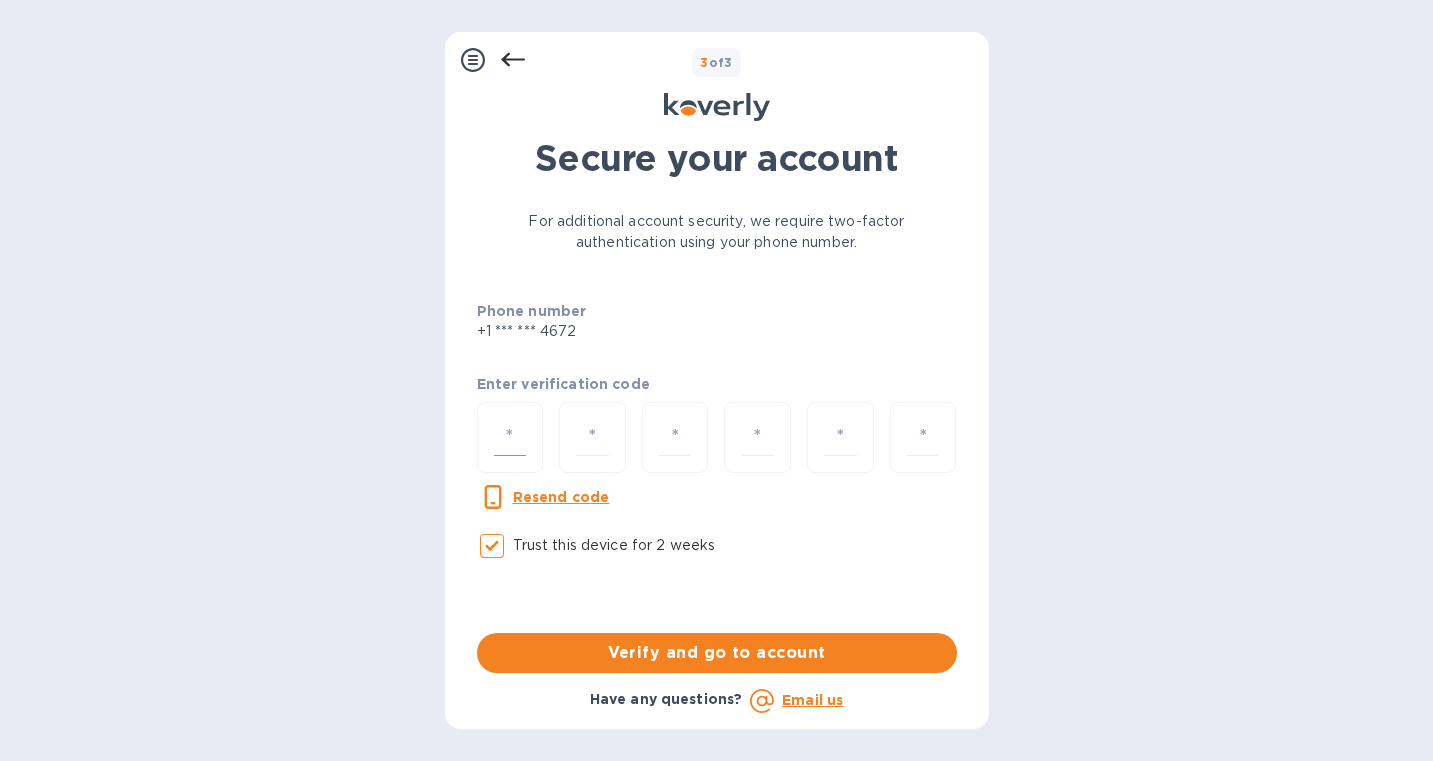 click at bounding box center [510, 437] 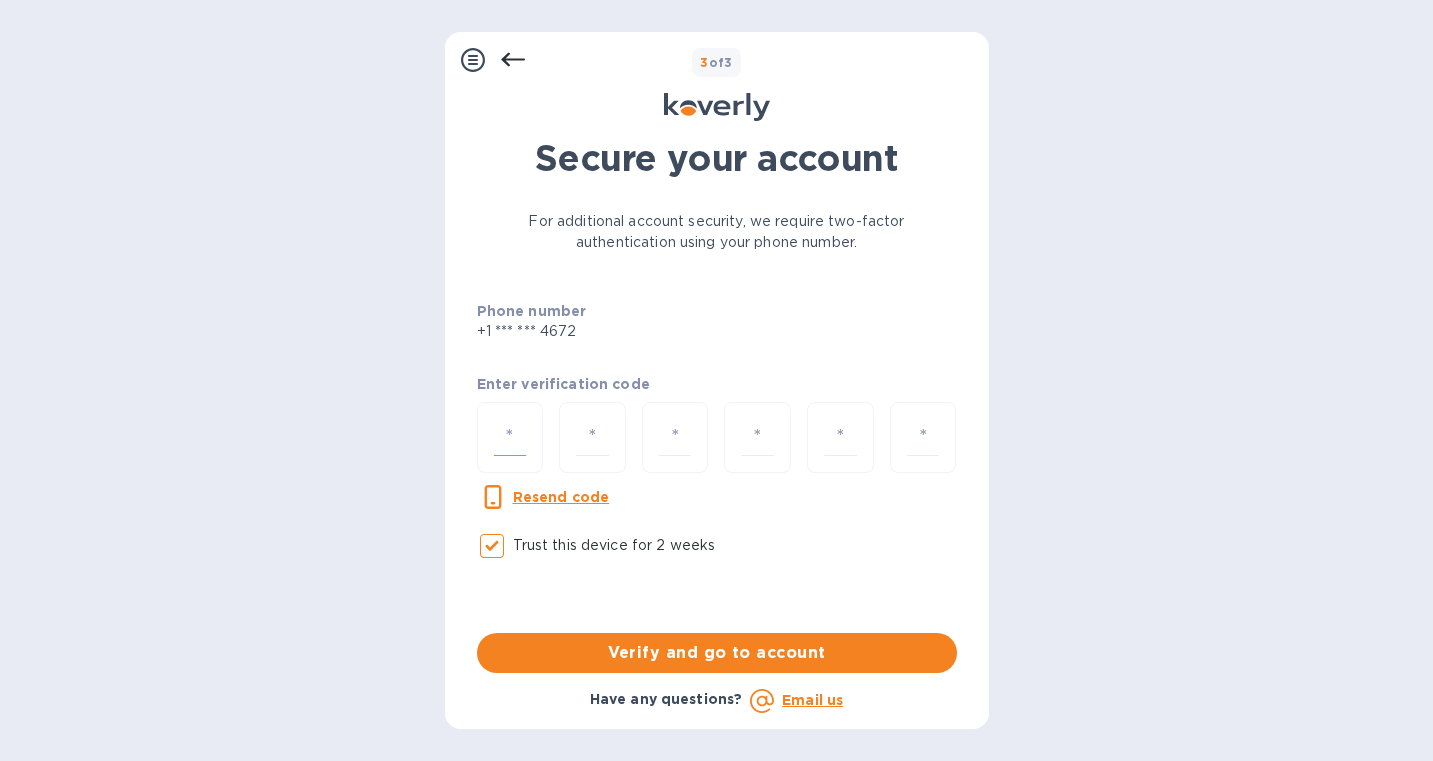 type on "8" 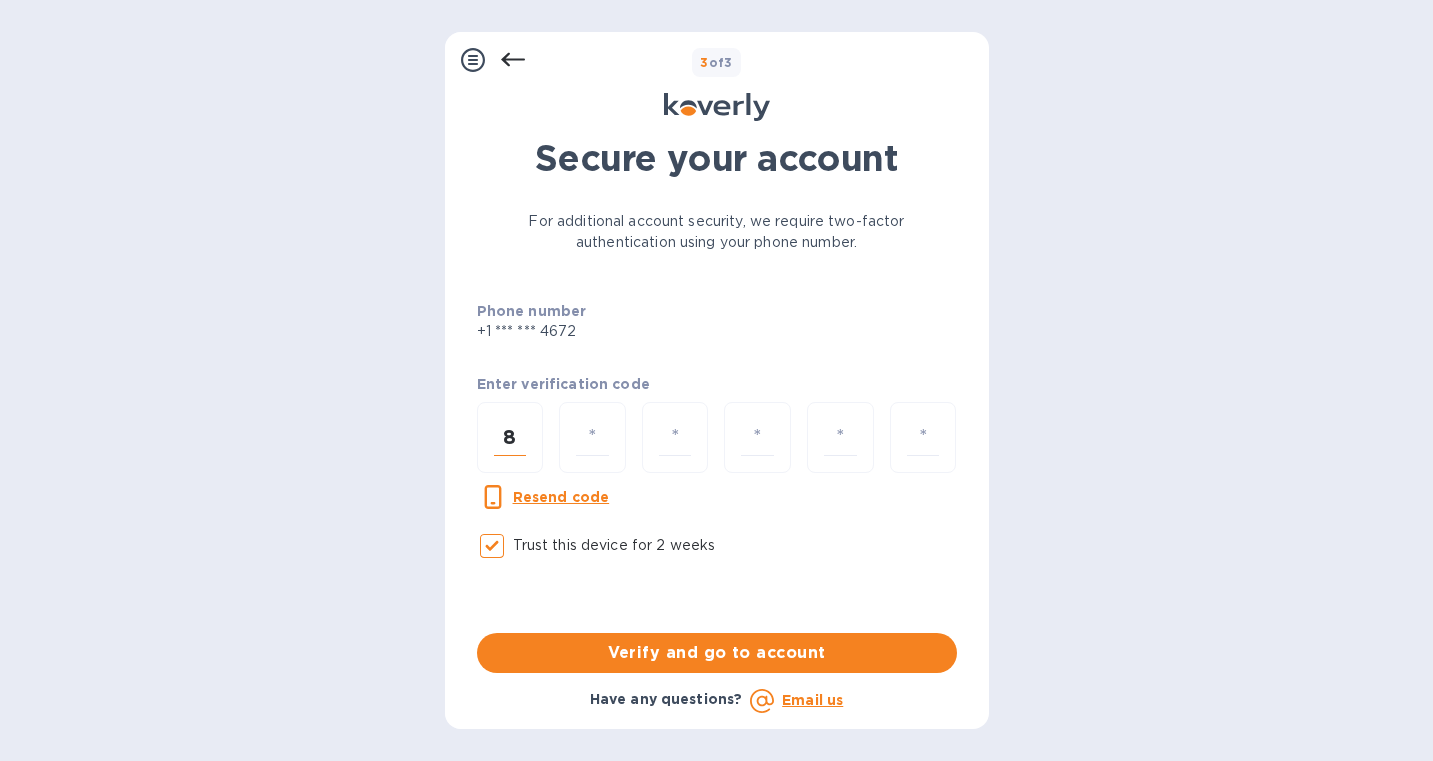 type on "7" 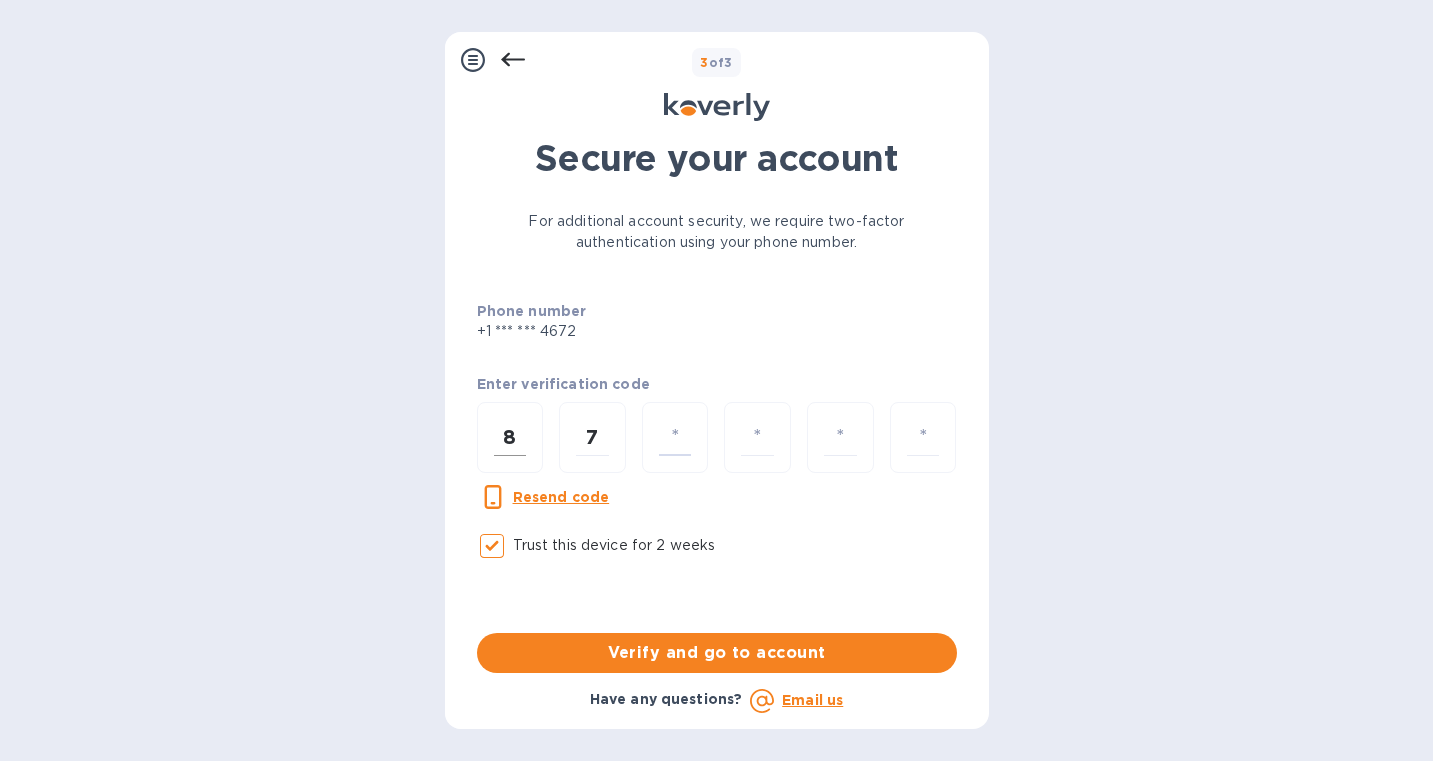 type on "5" 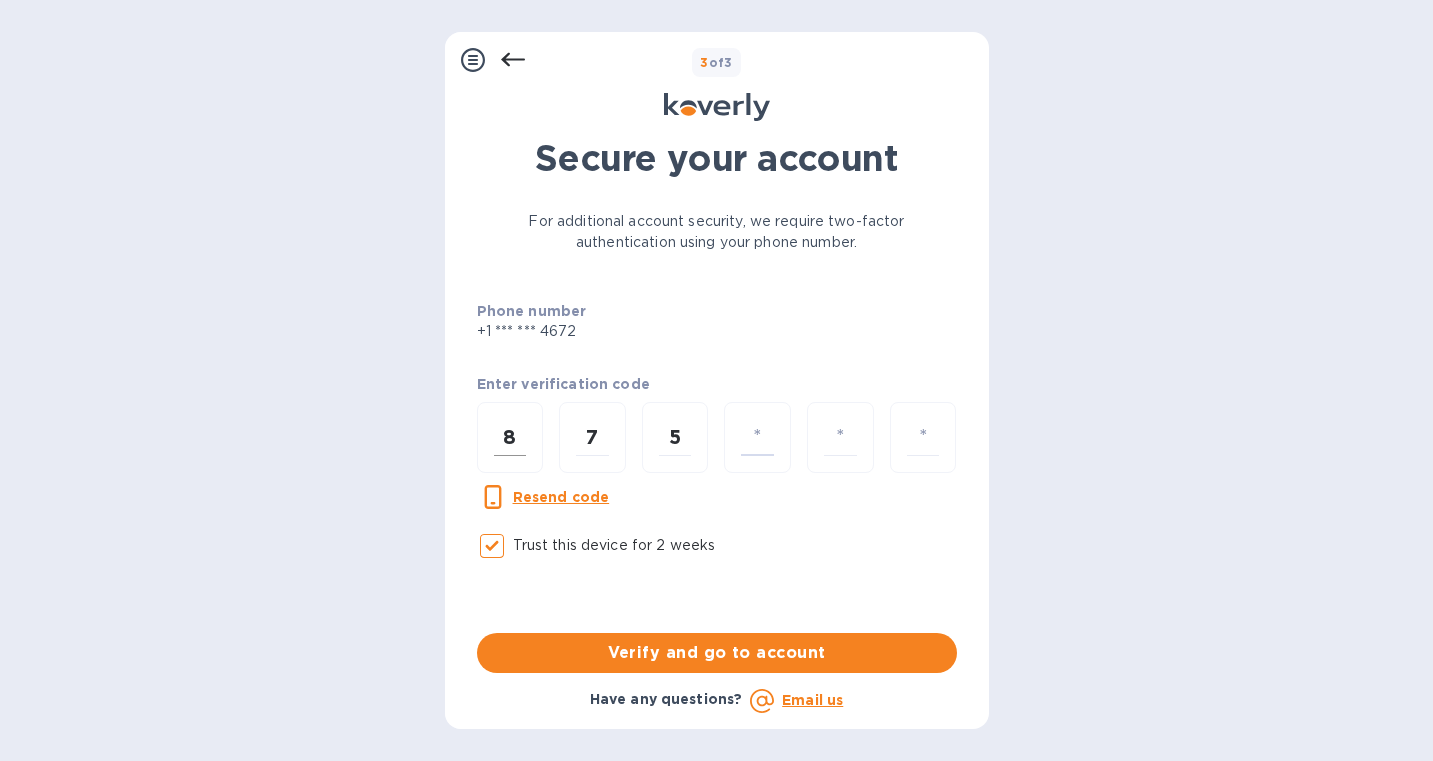 type on "4" 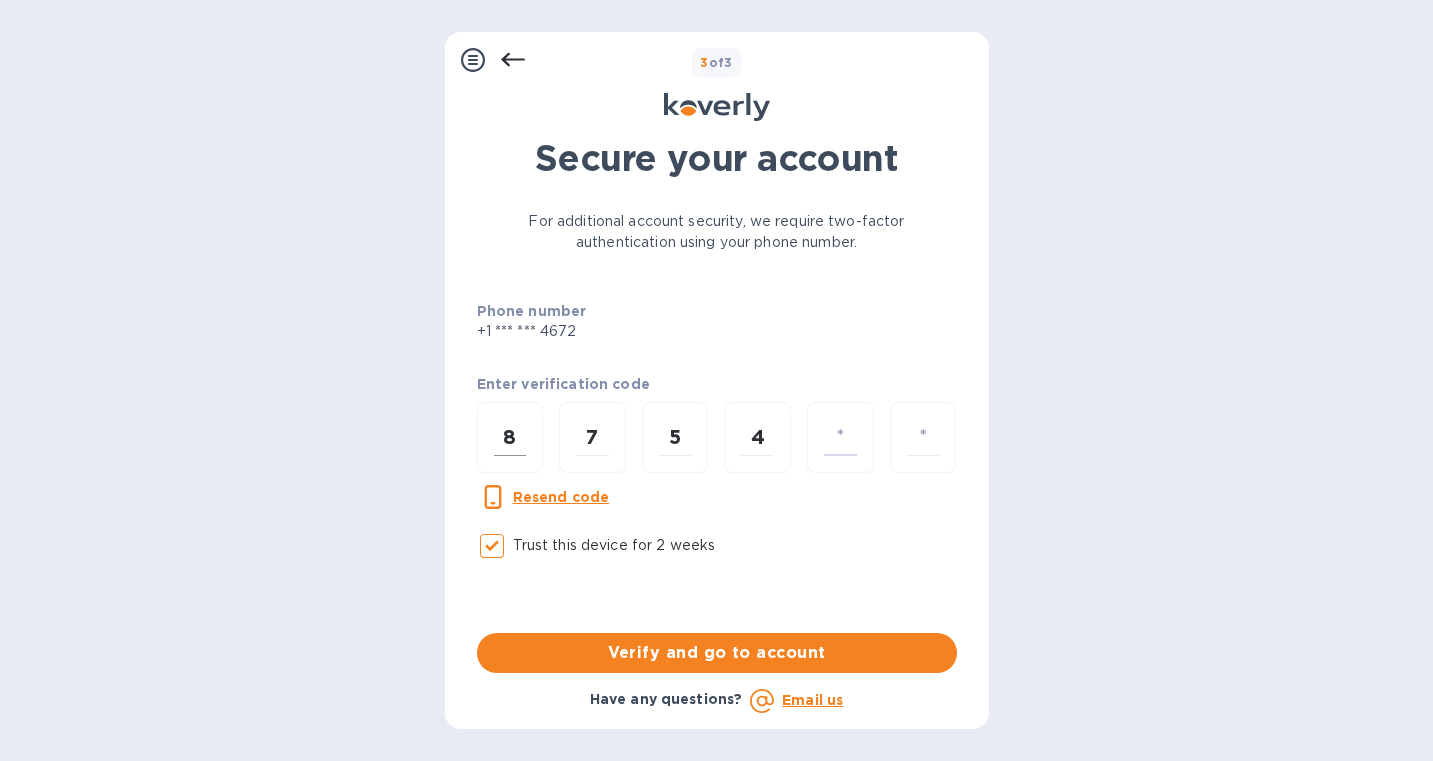 type on "1" 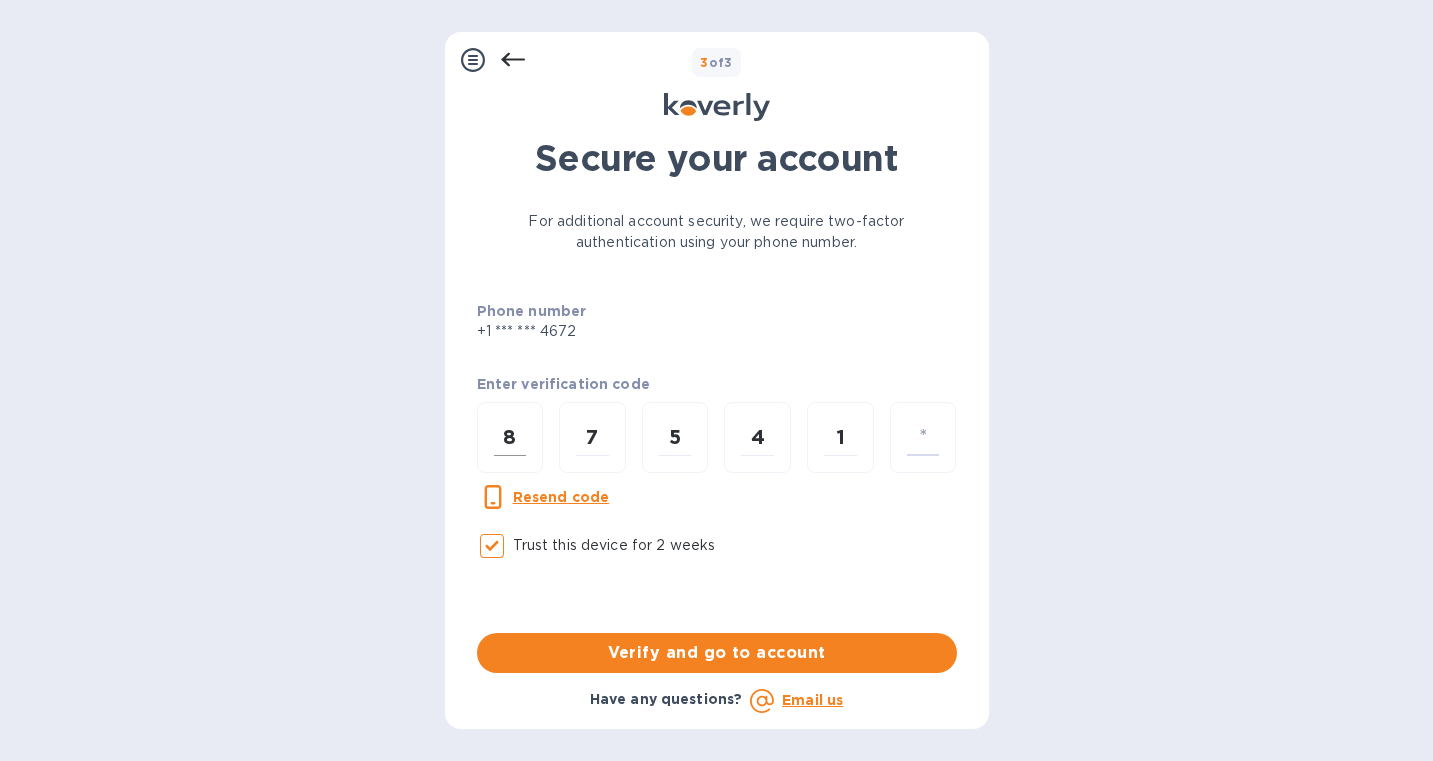 type on "8" 